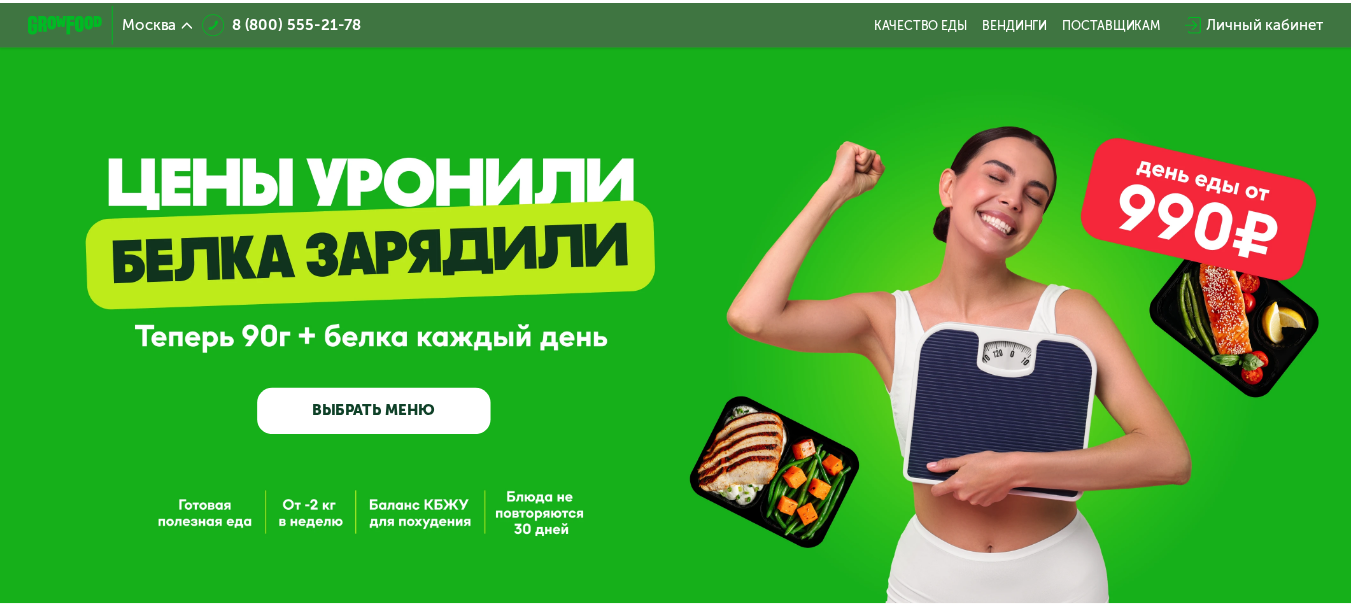 scroll, scrollTop: 0, scrollLeft: 0, axis: both 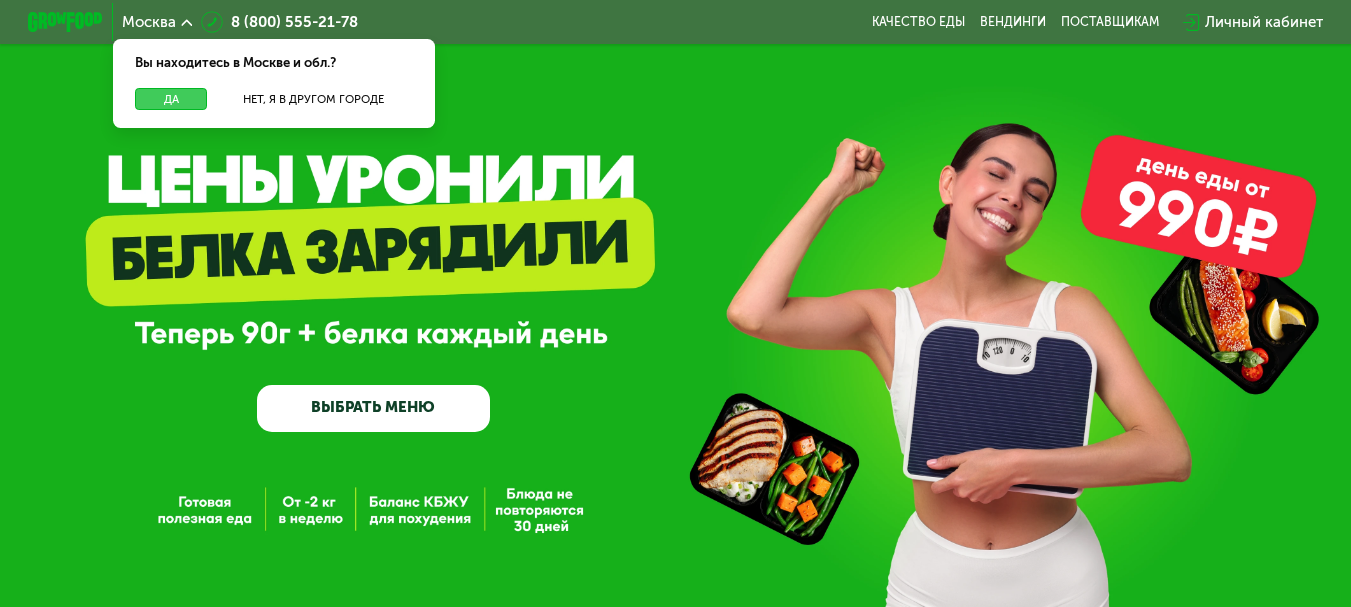 click on "Да" at bounding box center (171, 99) 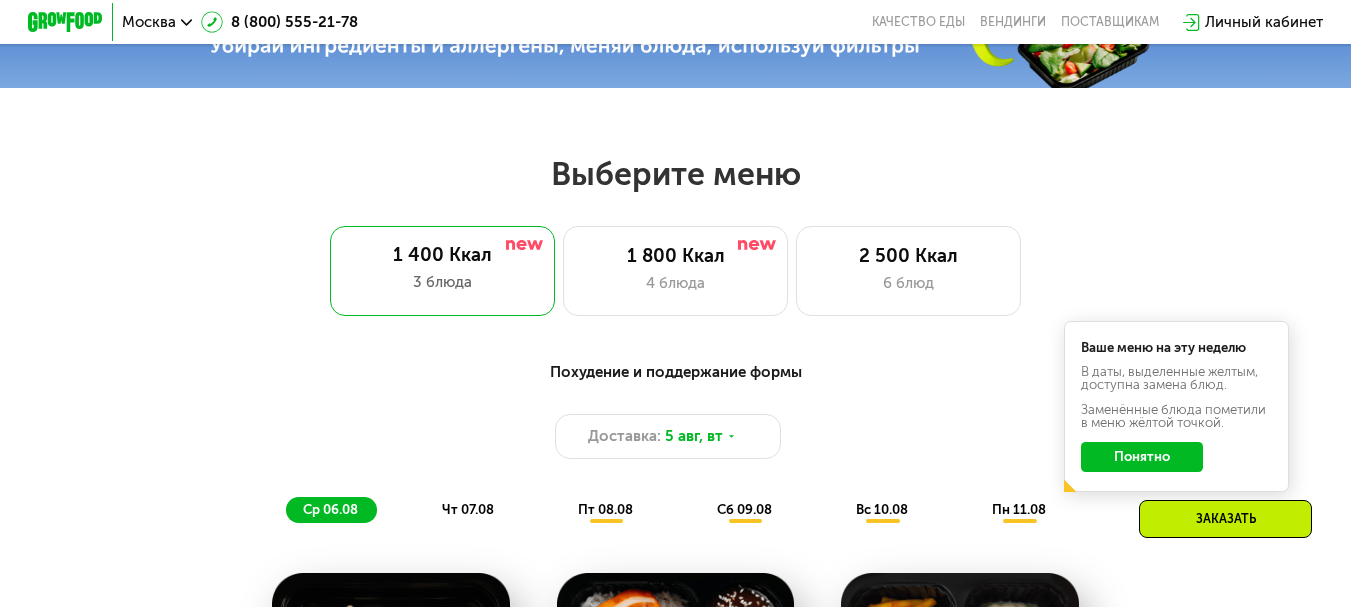 scroll, scrollTop: 701, scrollLeft: 0, axis: vertical 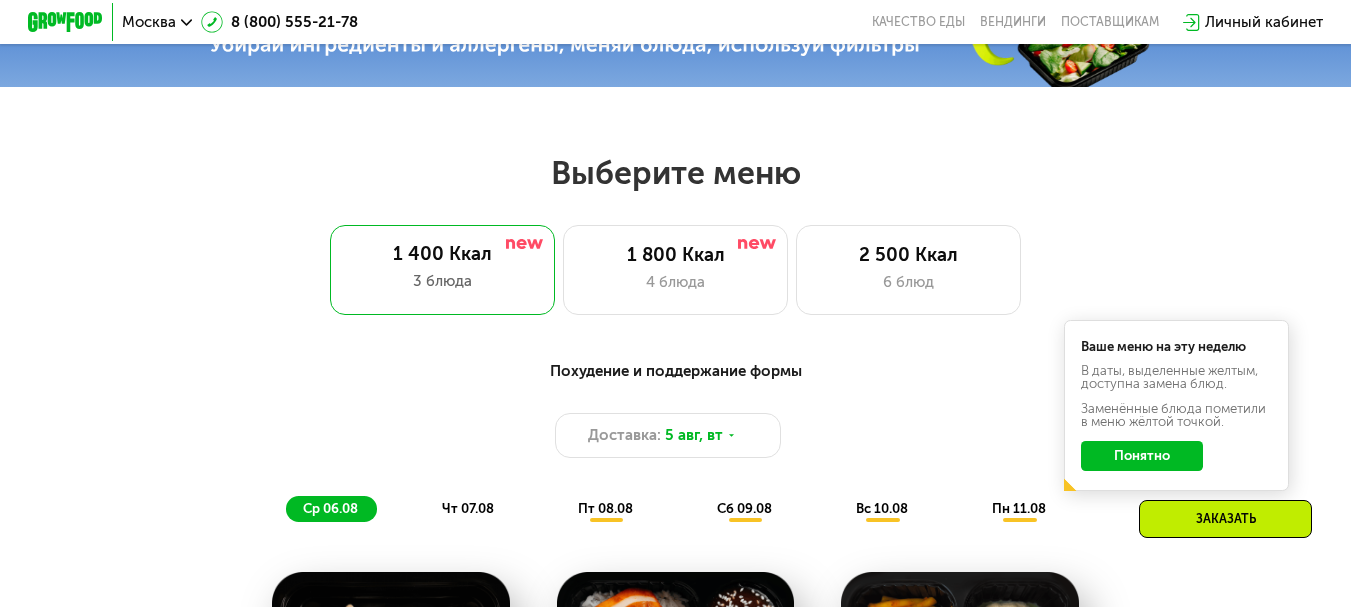 click on "Ваше меню на эту неделю В даты, выделенные желтым, доступна замена блюд. Заменённые блюда пометили в меню жёлтой точкой.  Понятно" at bounding box center [1176, 405] 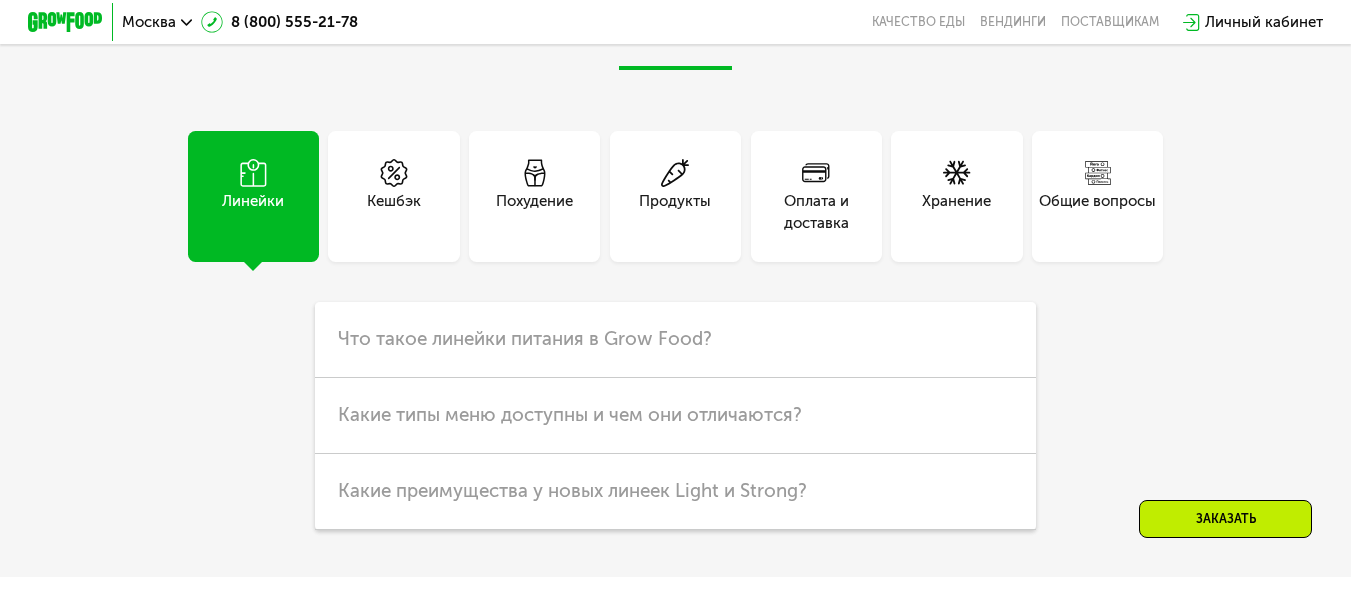 scroll, scrollTop: 4600, scrollLeft: 0, axis: vertical 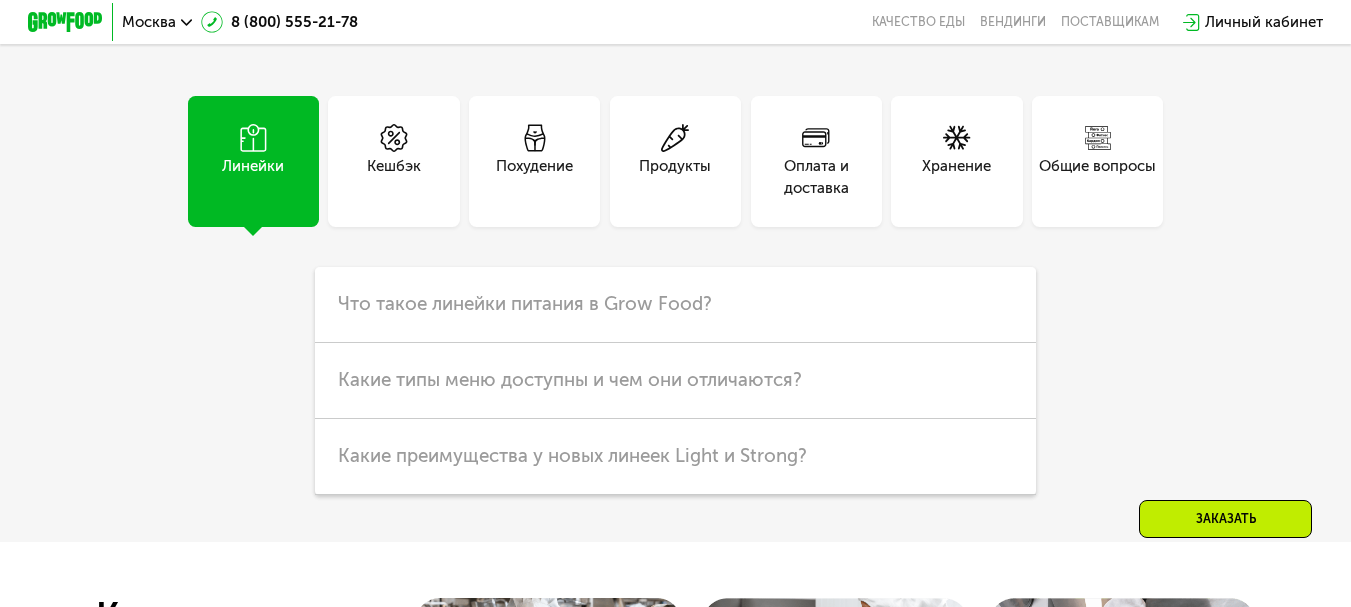 click on "Оплата и доставка" at bounding box center [816, 177] 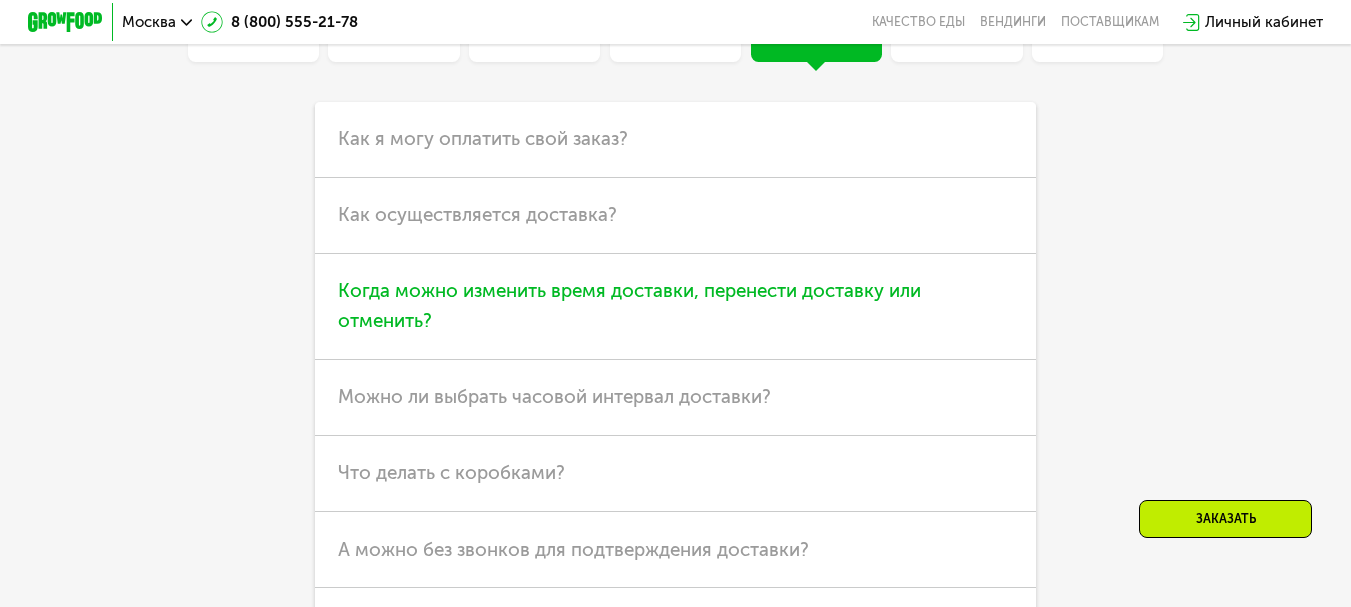 scroll, scrollTop: 4800, scrollLeft: 0, axis: vertical 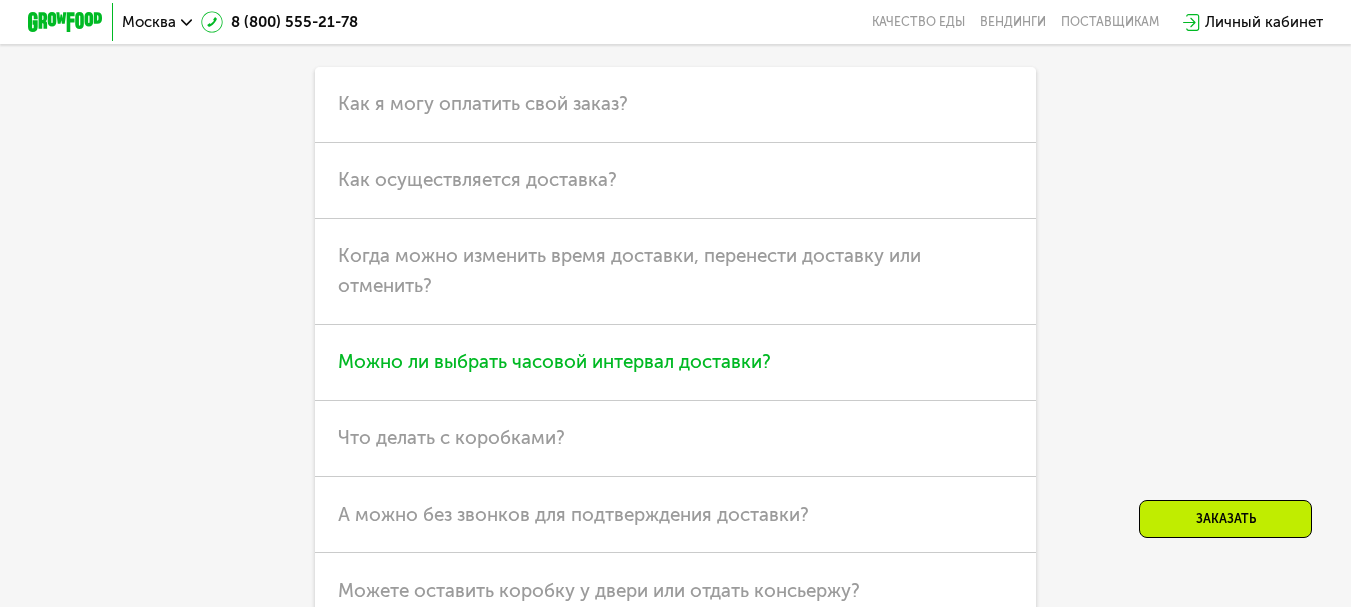 click on "Можно ли выбрать часовой интервал доставки?" at bounding box center (554, 361) 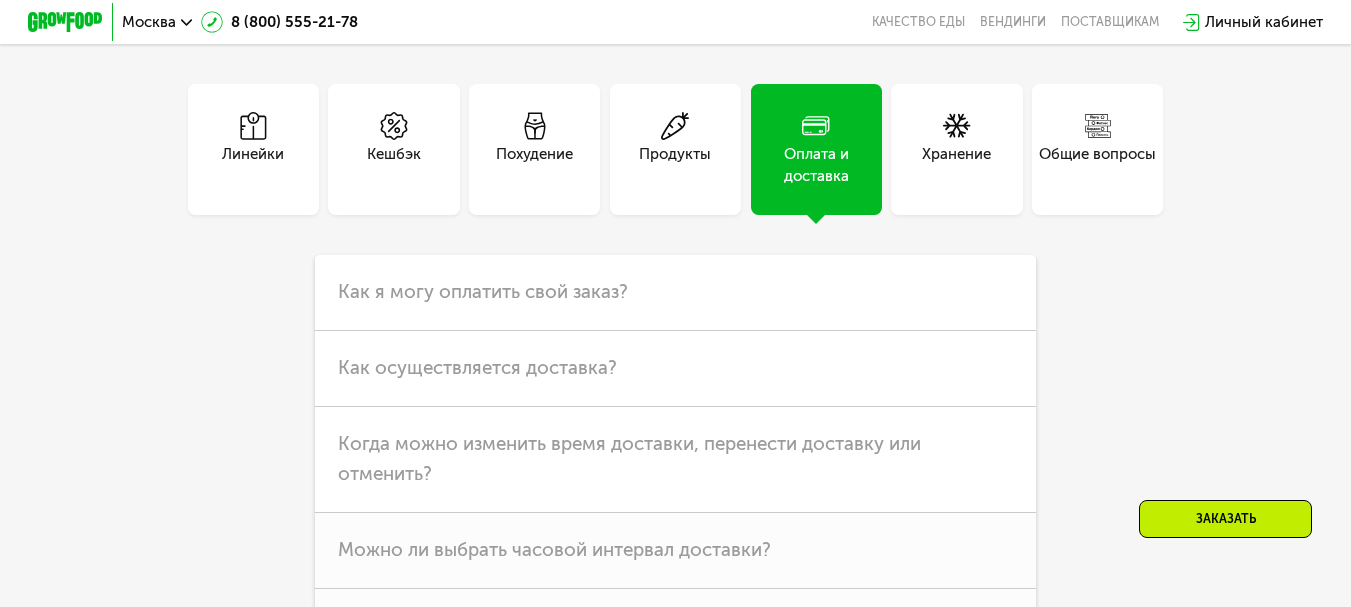 scroll, scrollTop: 4600, scrollLeft: 0, axis: vertical 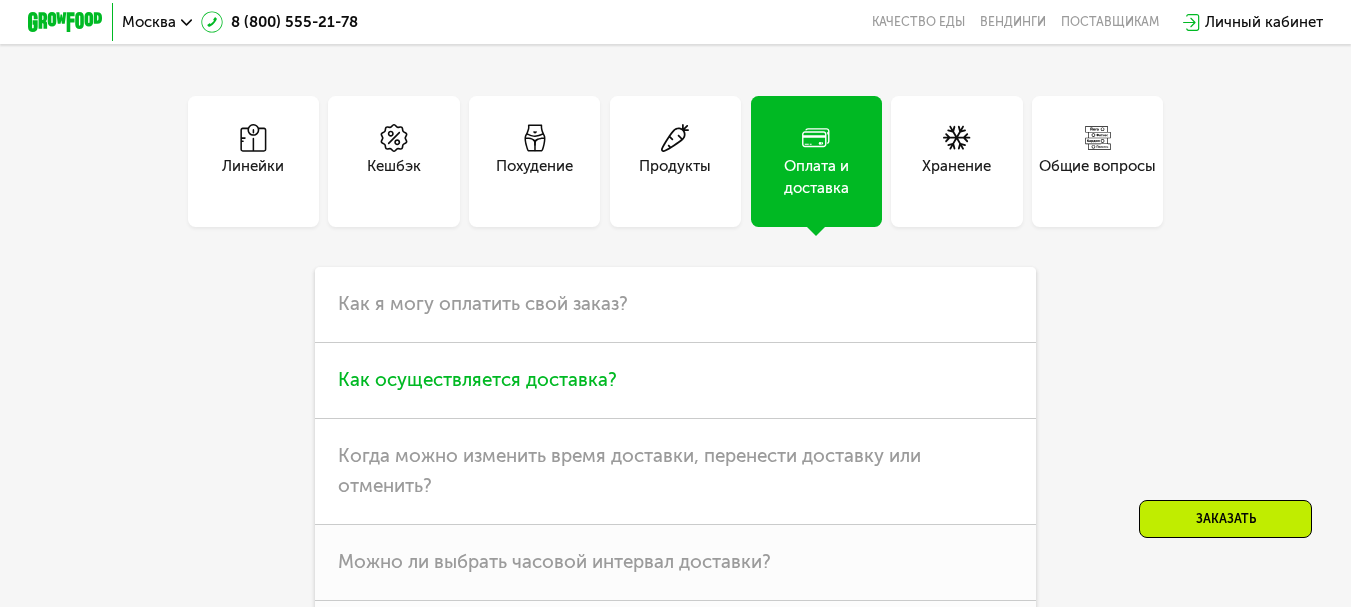 click on "Как осуществляется доставка?" at bounding box center [477, 379] 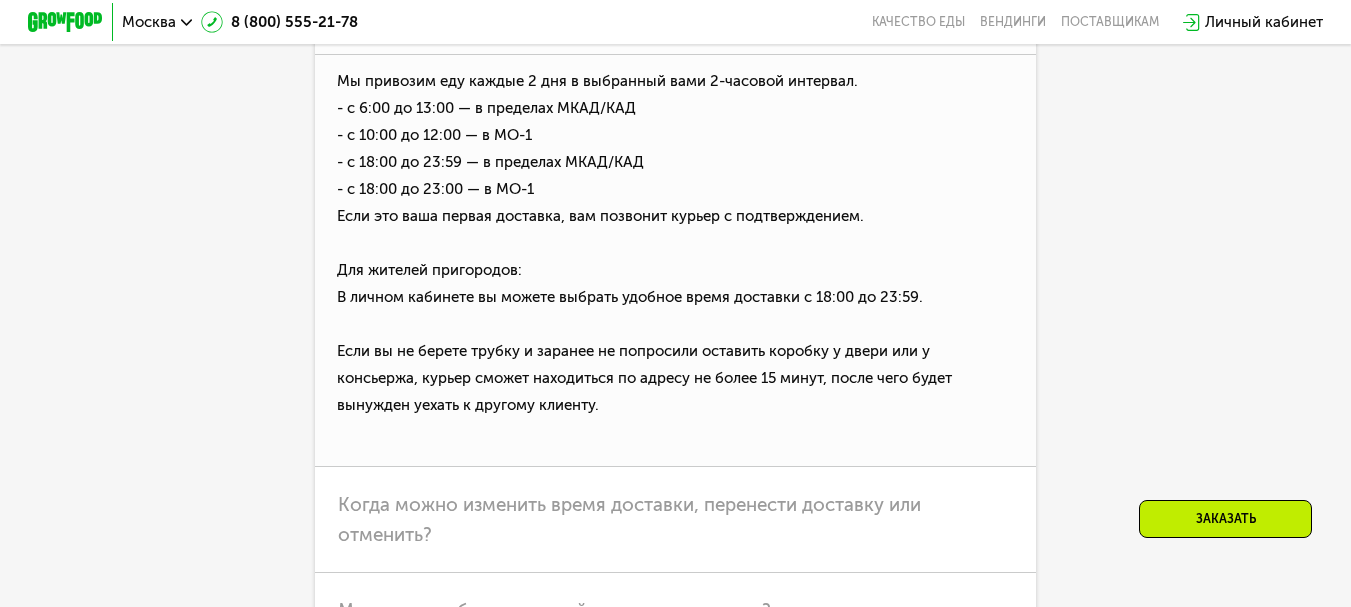 scroll, scrollTop: 4900, scrollLeft: 0, axis: vertical 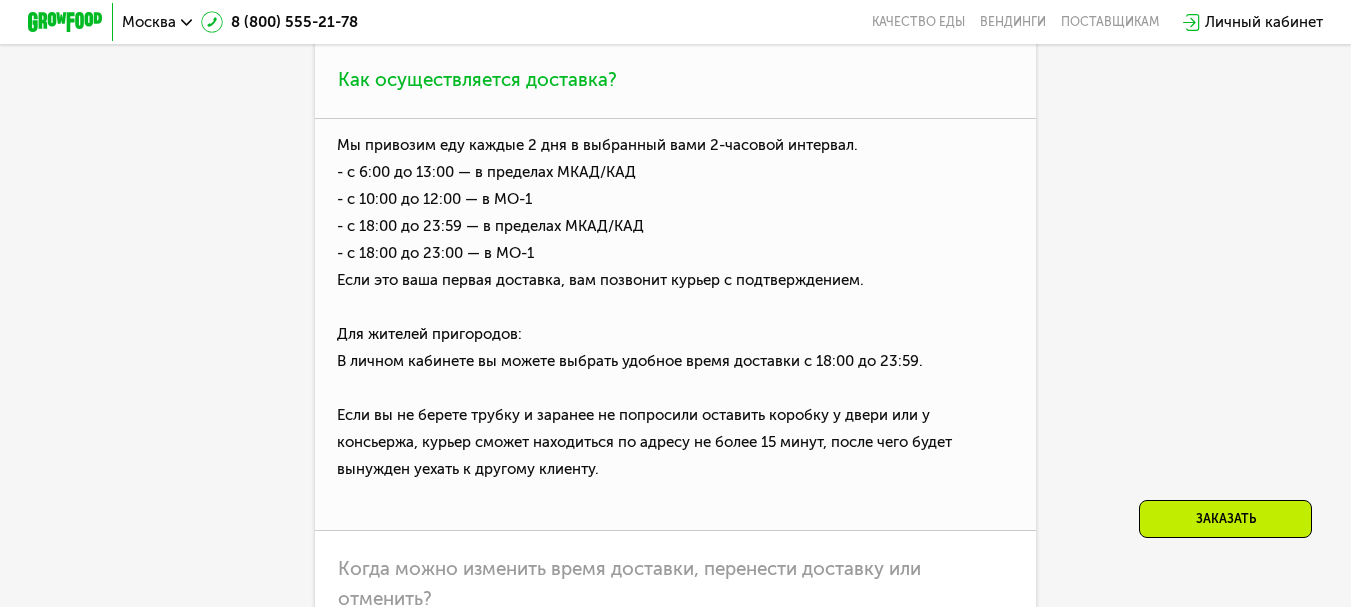 click on "Мы привозим еду каждые 2 дня в выбранный вами 2-часовой интервал.
- с 6:00 до 13:00 — в пределах МКАД/КАД
- с 10:00 до 12:00 — в МО-1
- с 18:00 до 23:59 — в пределах МКАД/КАД
- с 18:00 до 23:00 — в МО-1
Если это ваша первая доставка, вам позвонит курьер с подтверждением.
Для жителей пригородов:
В личном кабинете вы можете выбрать удобное время доставки с 18:00 до 23:59.
Если вы не берете трубку и заранее не попросили оставить коробку у двери или у консьержа, курьер сможет находиться по адресу не более 15 минут, после чего будет вынужден уехать к другому клиенту." at bounding box center (675, 325) 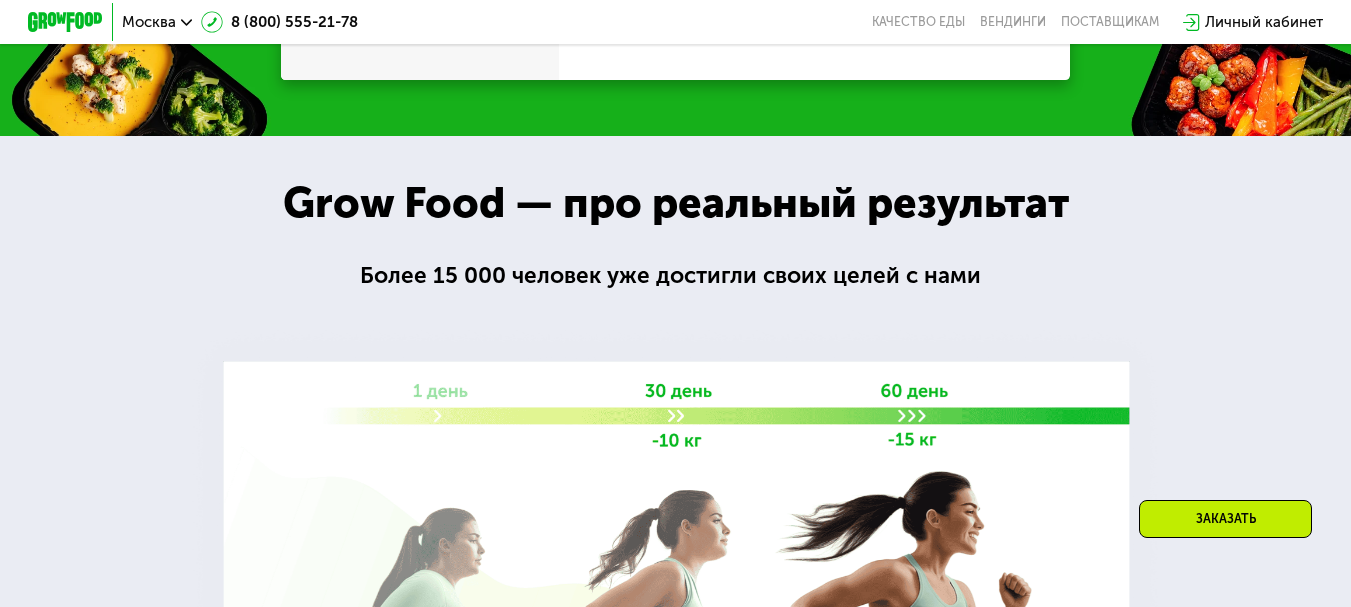 scroll, scrollTop: 2100, scrollLeft: 0, axis: vertical 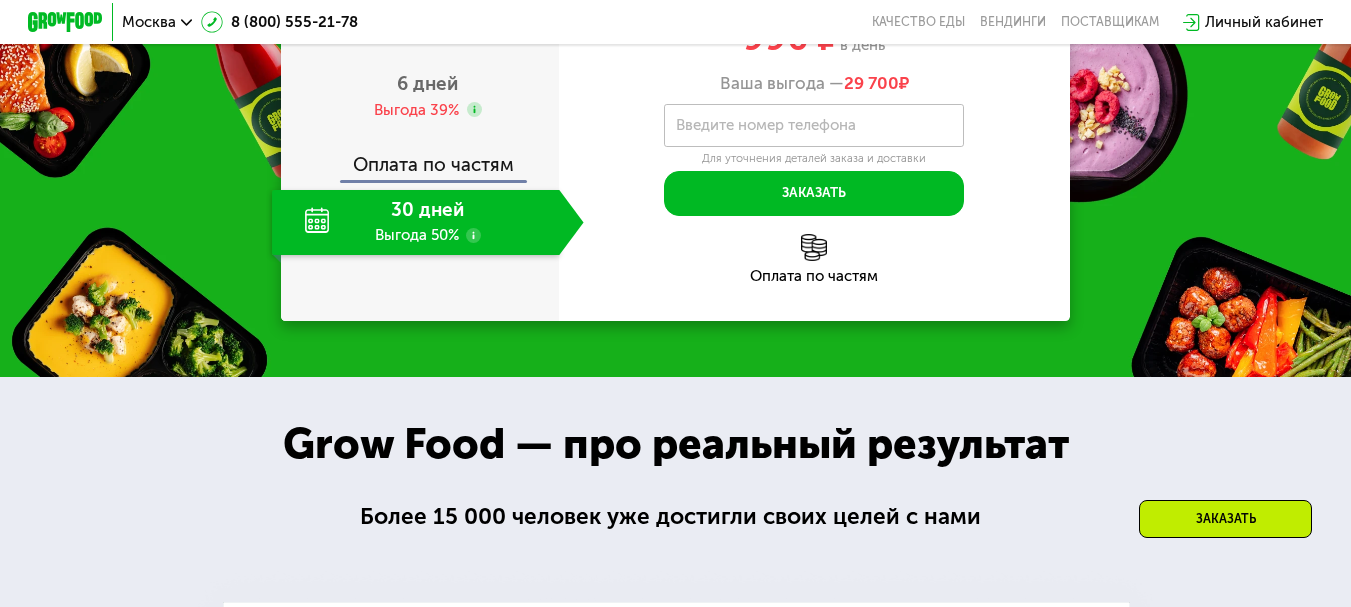 click on "Личный кабинет" at bounding box center (1264, 22) 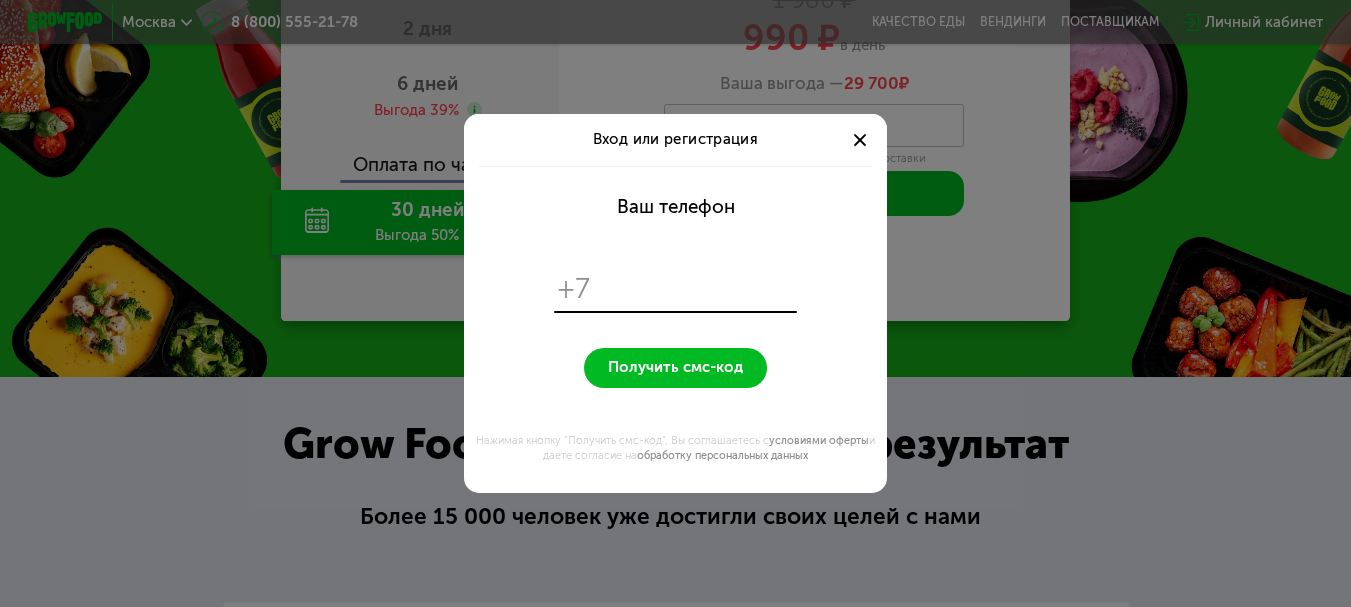 scroll, scrollTop: 0, scrollLeft: 0, axis: both 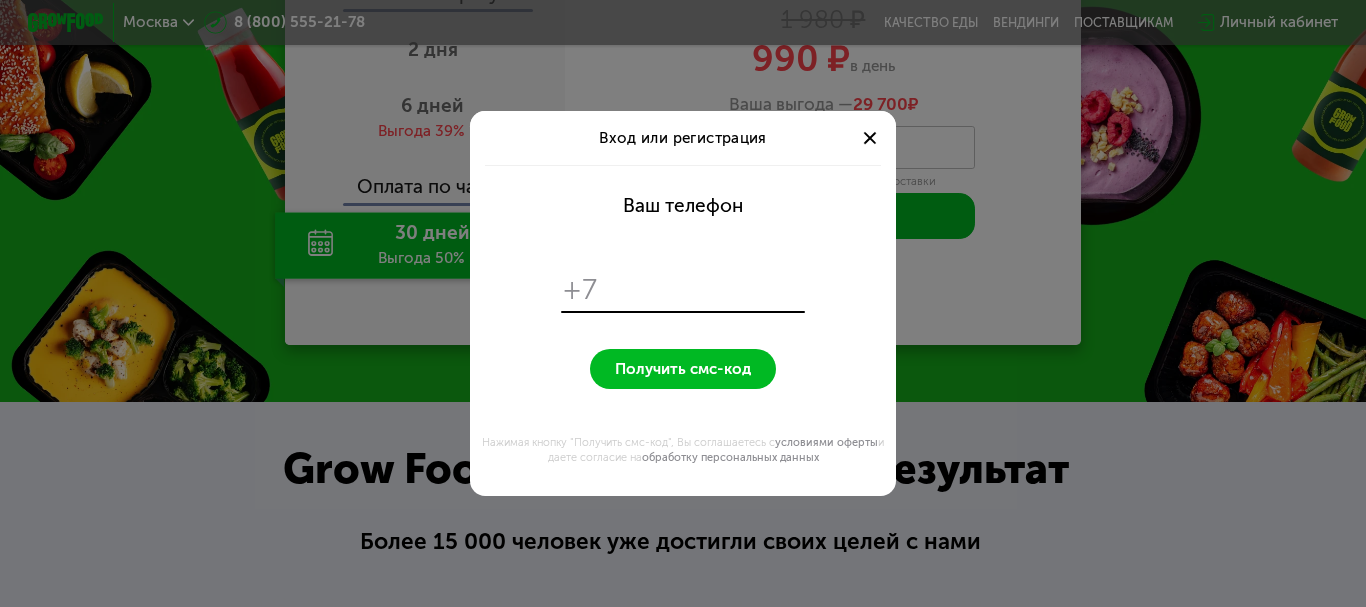 click at bounding box center (703, 289) 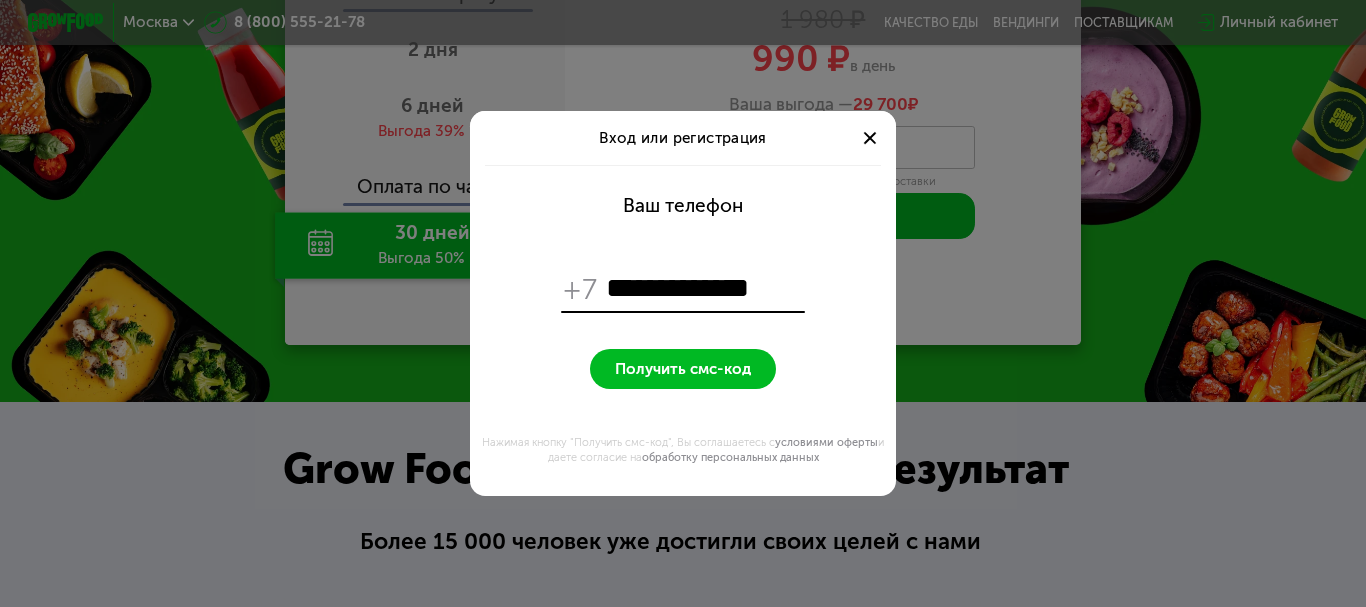 type on "**********" 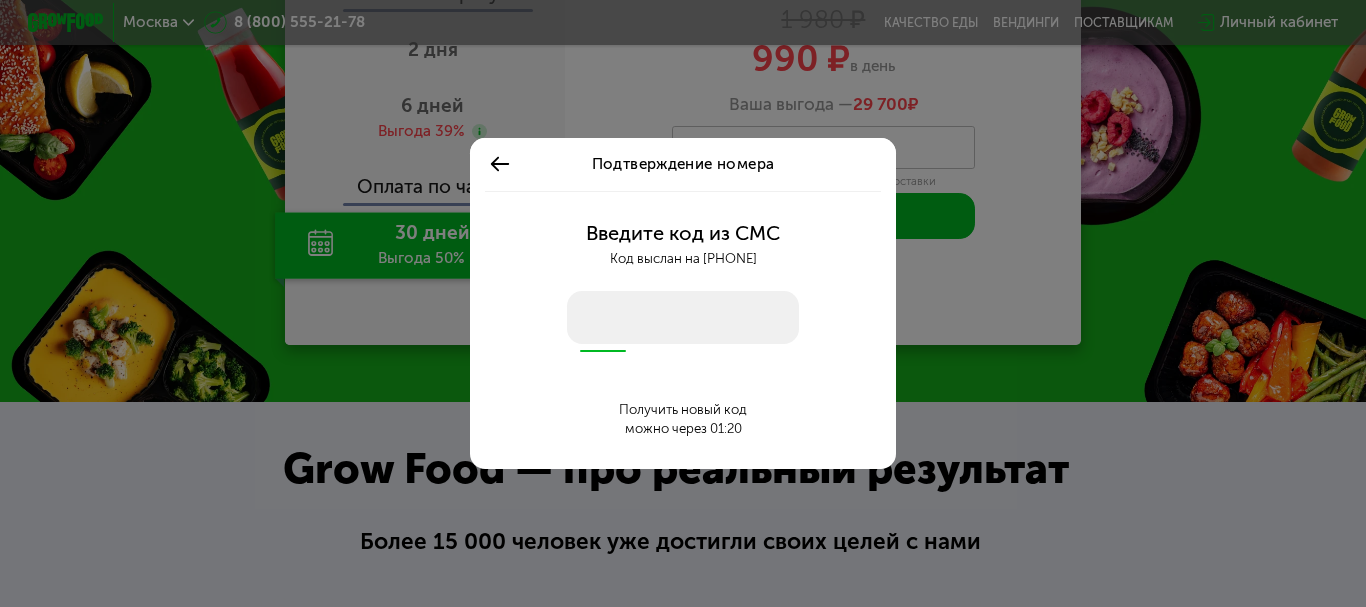 click at bounding box center (682, 317) 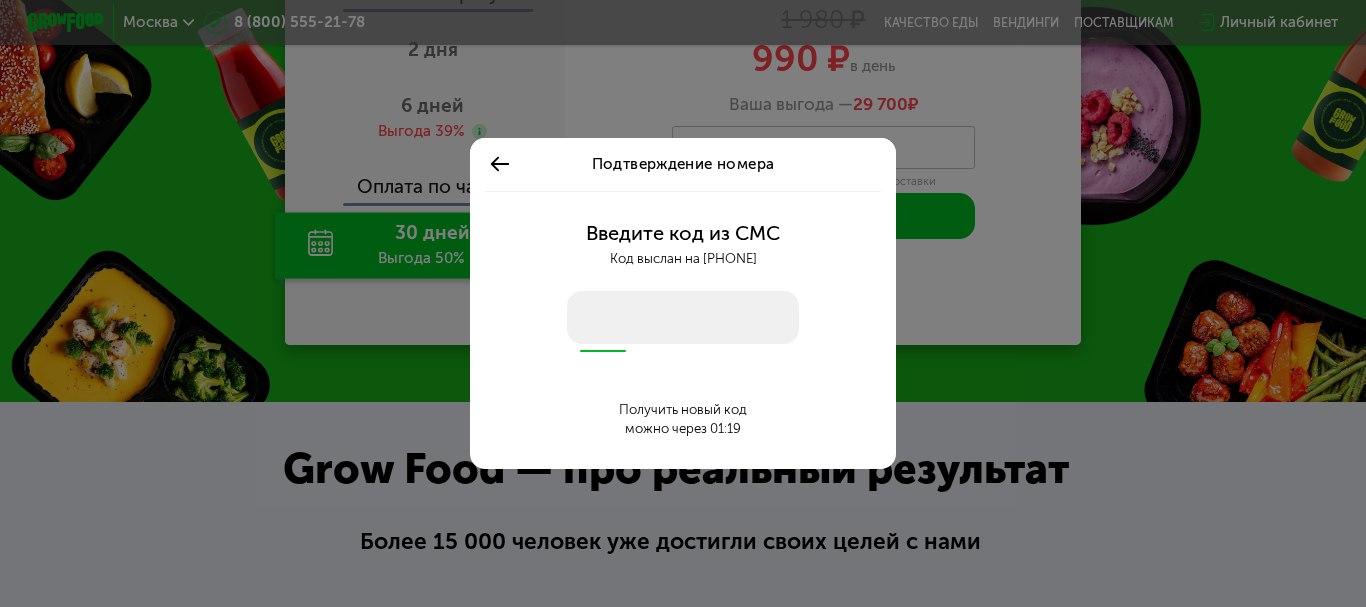 click at bounding box center [682, 317] 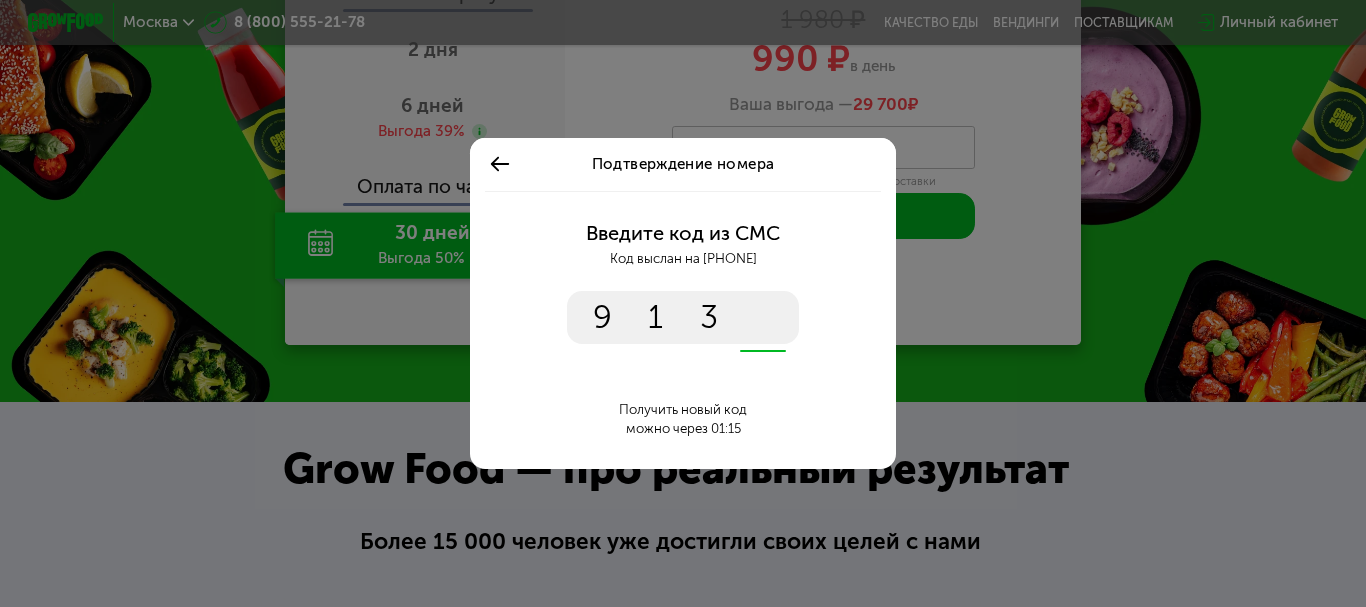 type on "****" 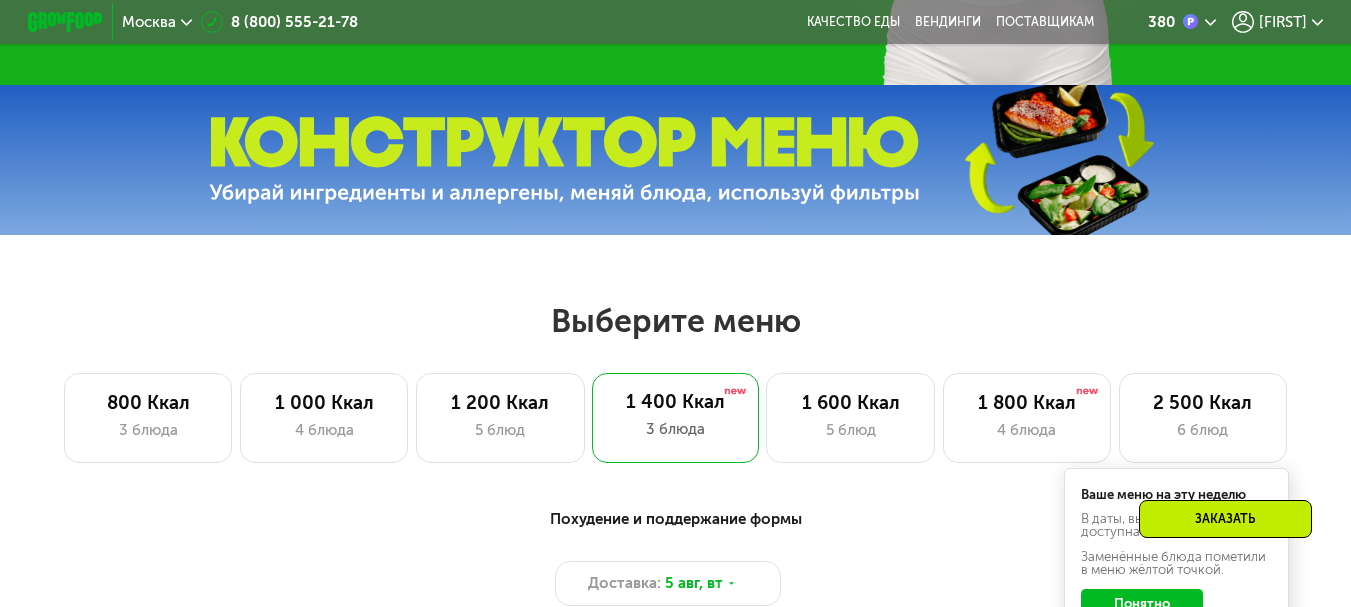 scroll, scrollTop: 853, scrollLeft: 0, axis: vertical 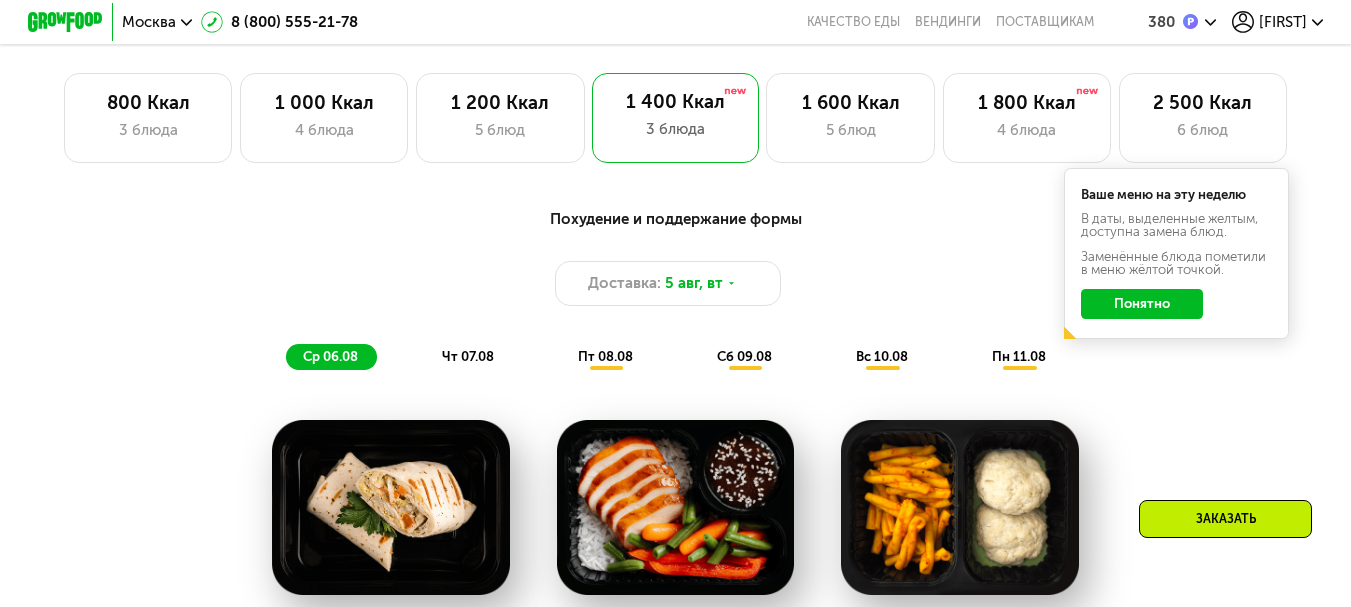 click on "Понятно" 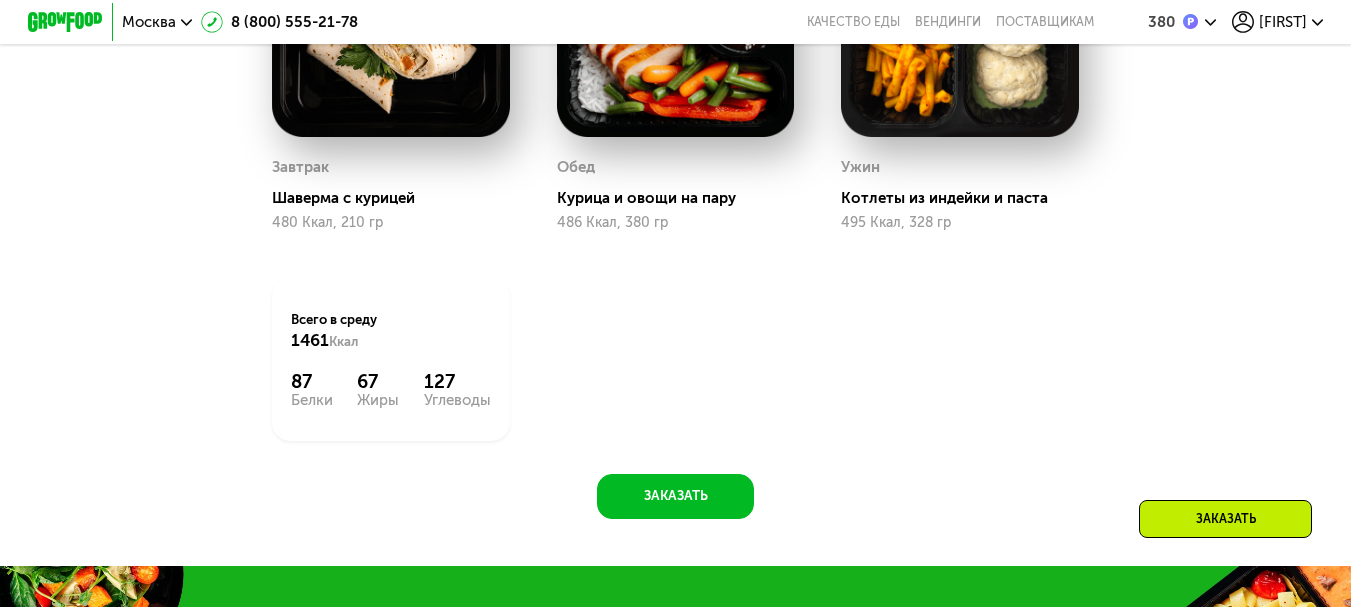 scroll, scrollTop: 1253, scrollLeft: 0, axis: vertical 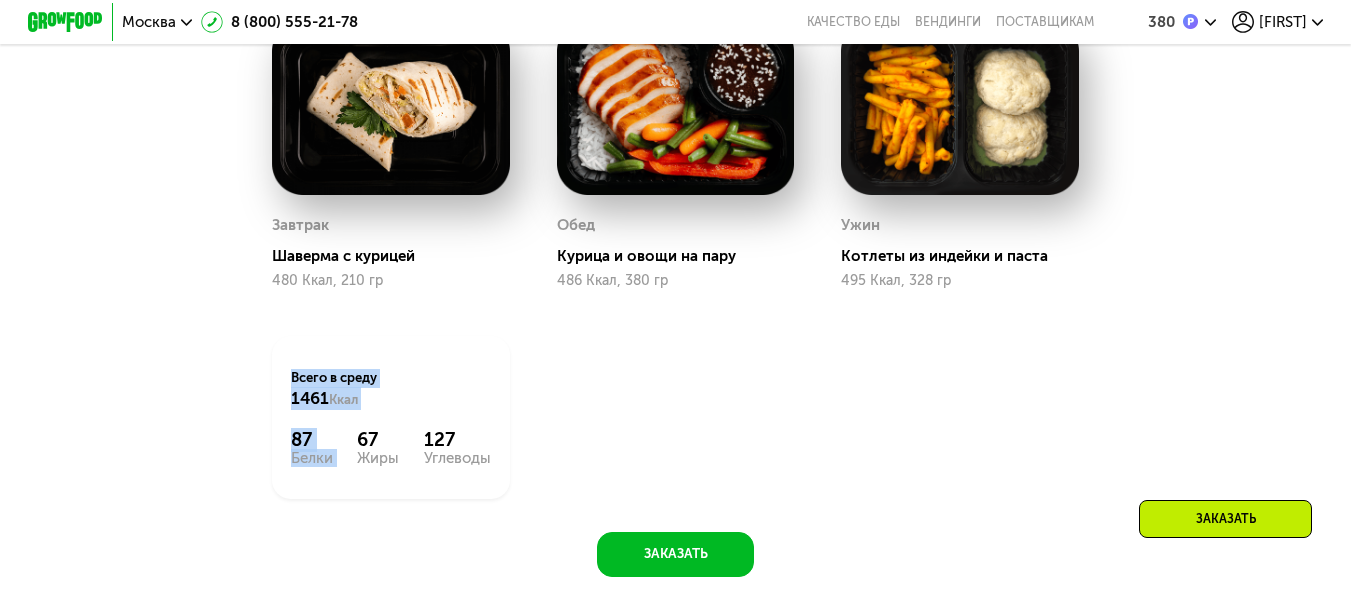 drag, startPoint x: 377, startPoint y: 392, endPoint x: 351, endPoint y: 429, distance: 45.221676 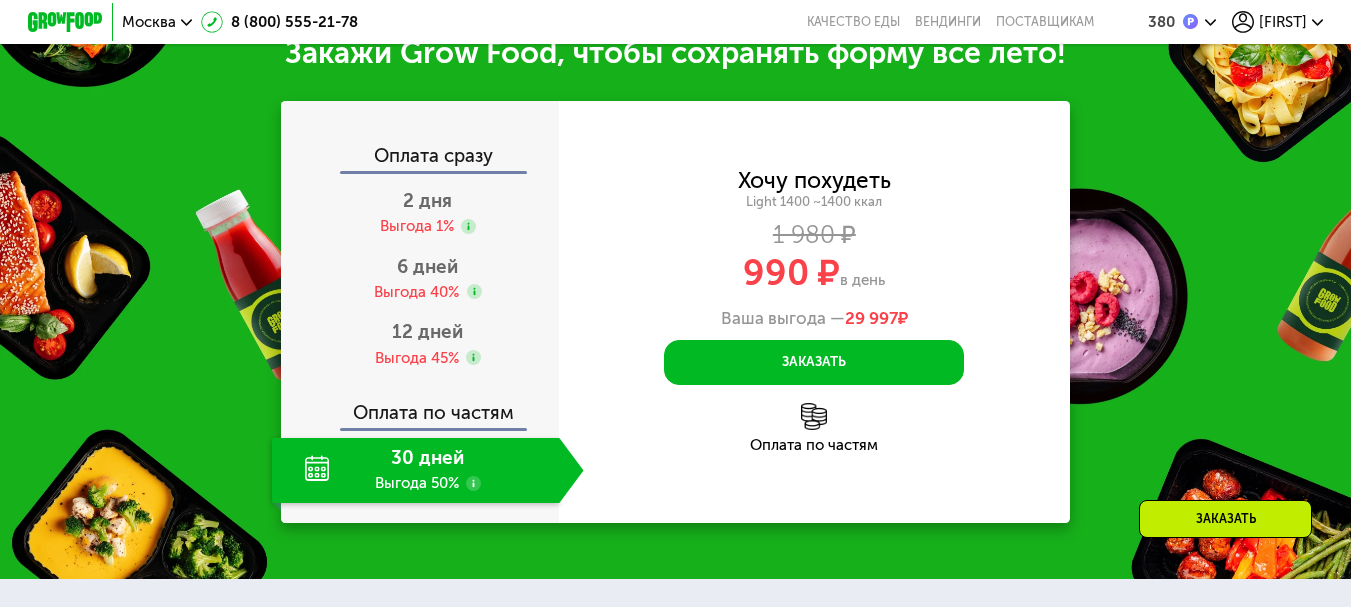 scroll, scrollTop: 1953, scrollLeft: 0, axis: vertical 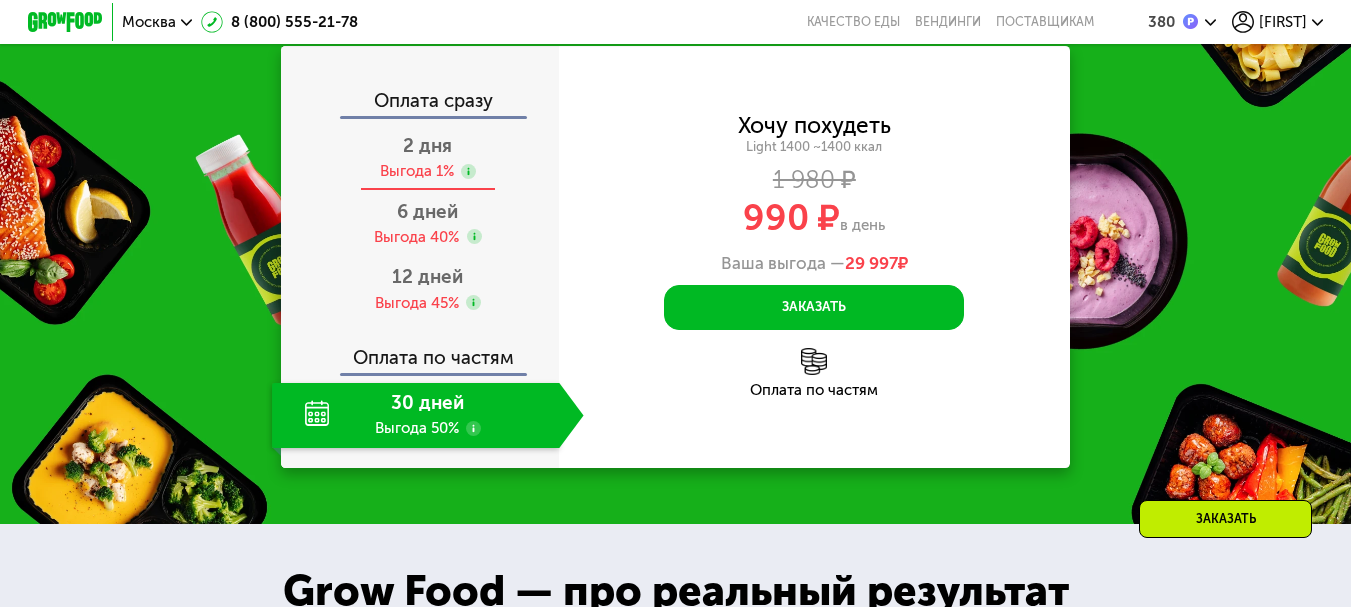 click on "2 дня" at bounding box center (427, 145) 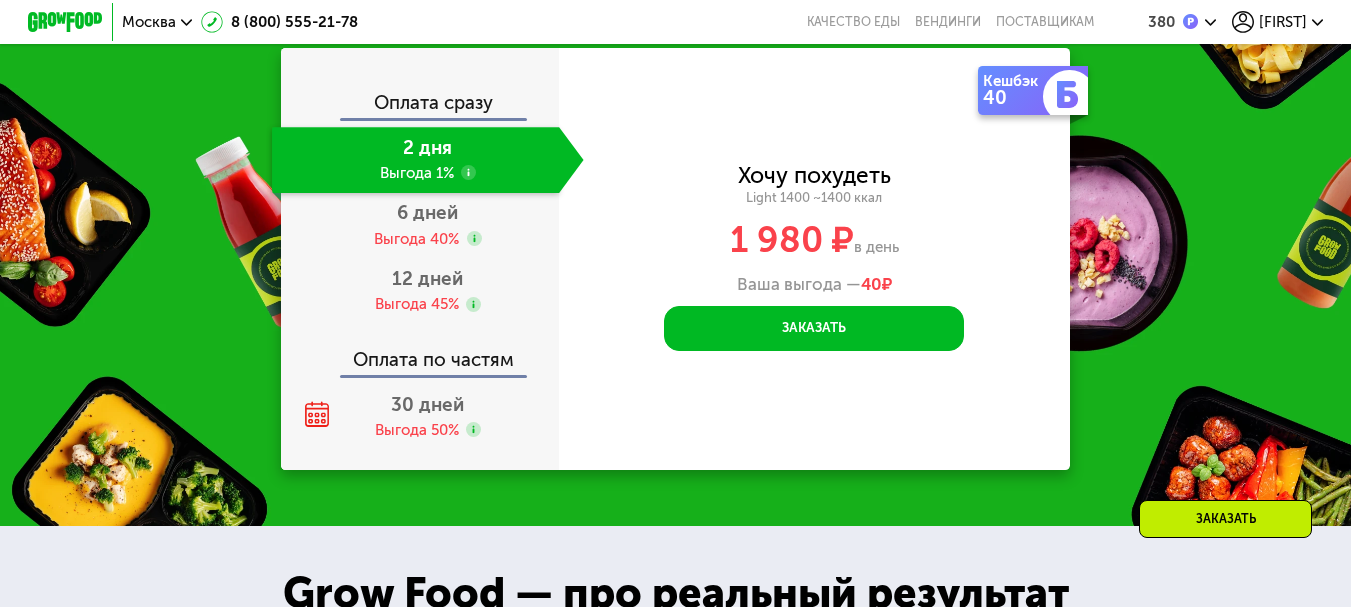 scroll, scrollTop: 1963, scrollLeft: 0, axis: vertical 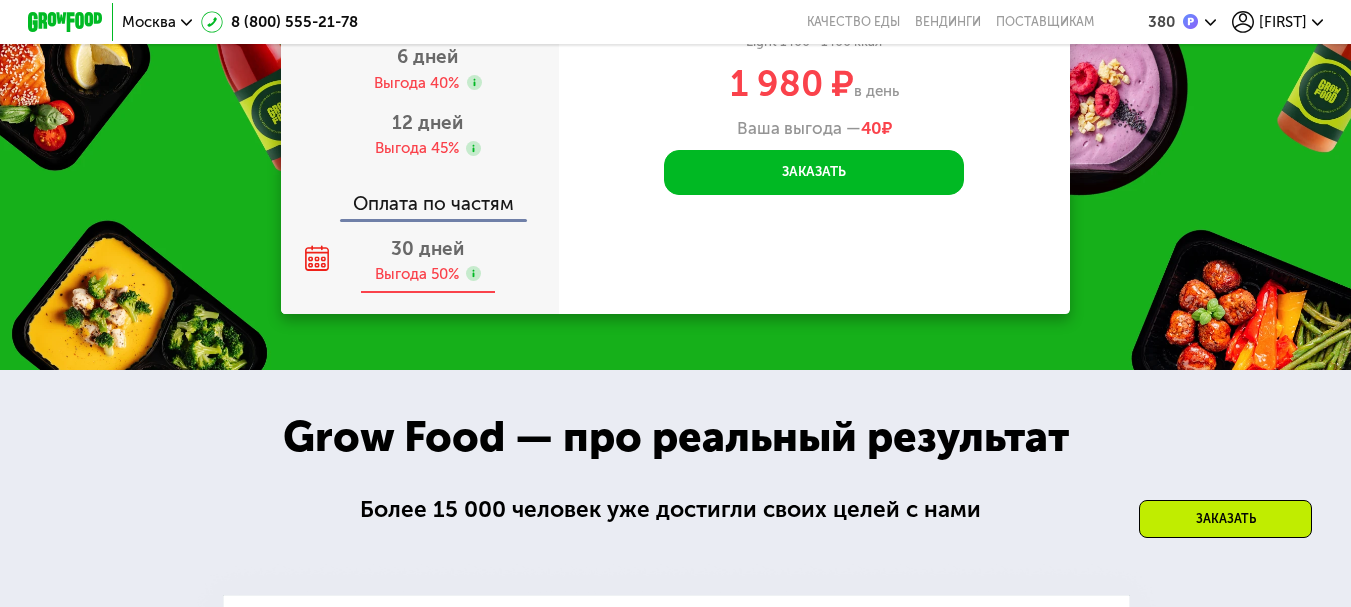 click on "30 дней" at bounding box center (427, 248) 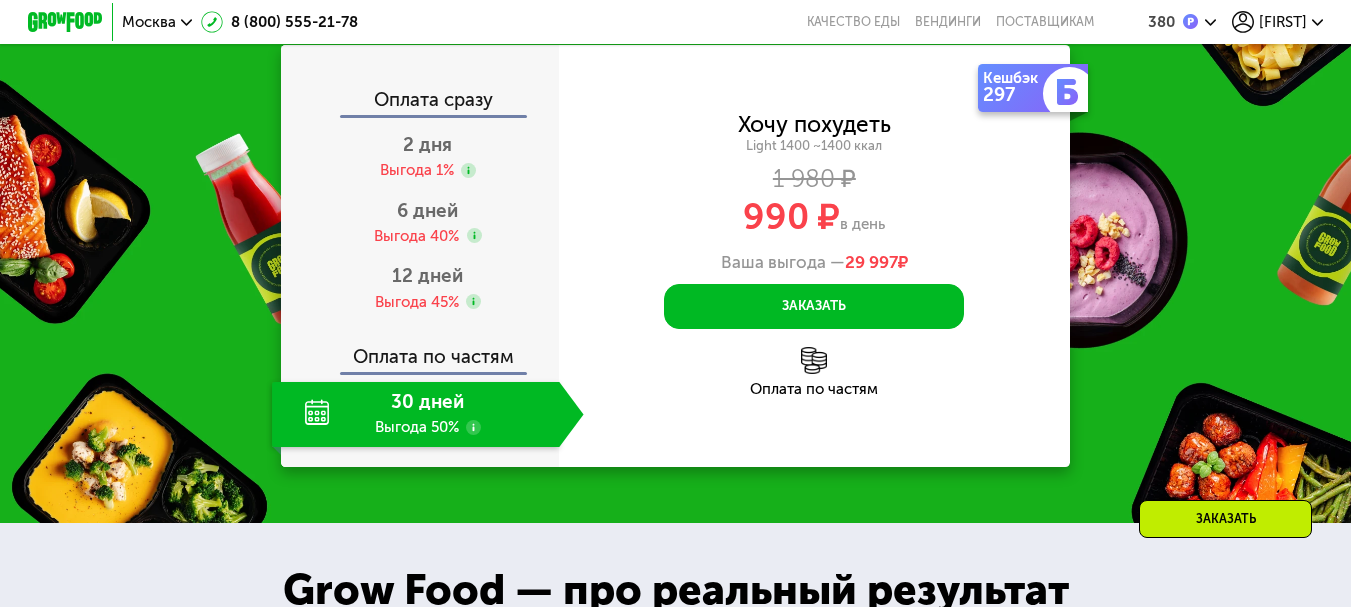 scroll, scrollTop: 1963, scrollLeft: 0, axis: vertical 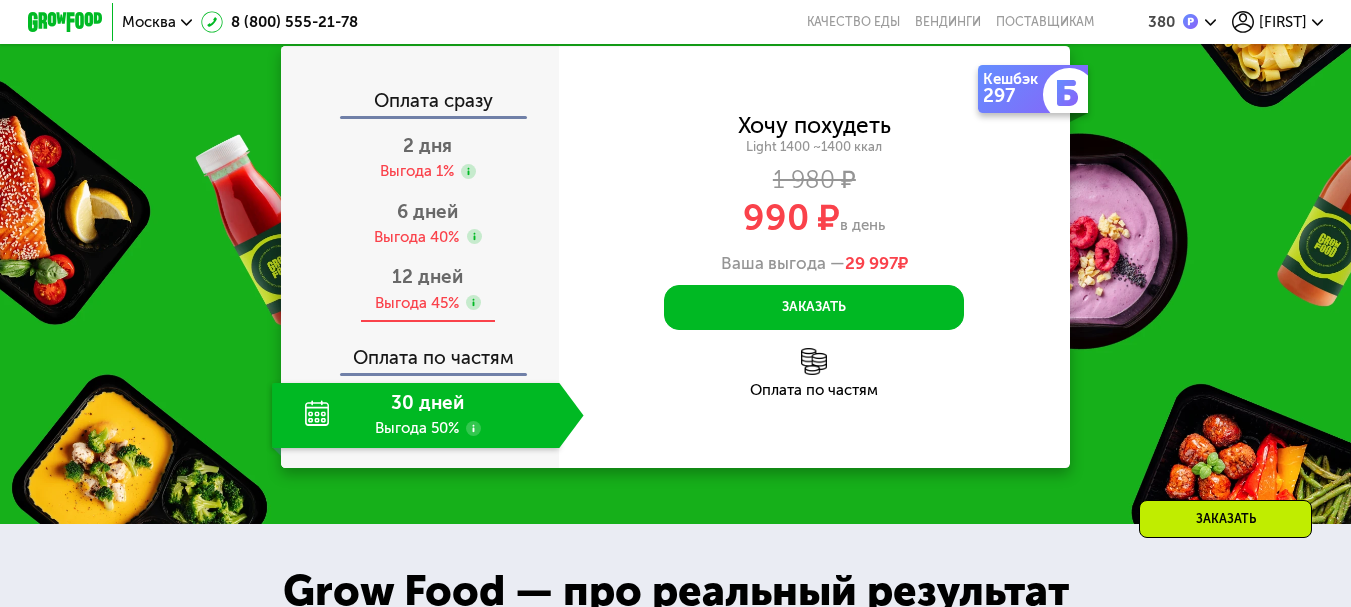 click 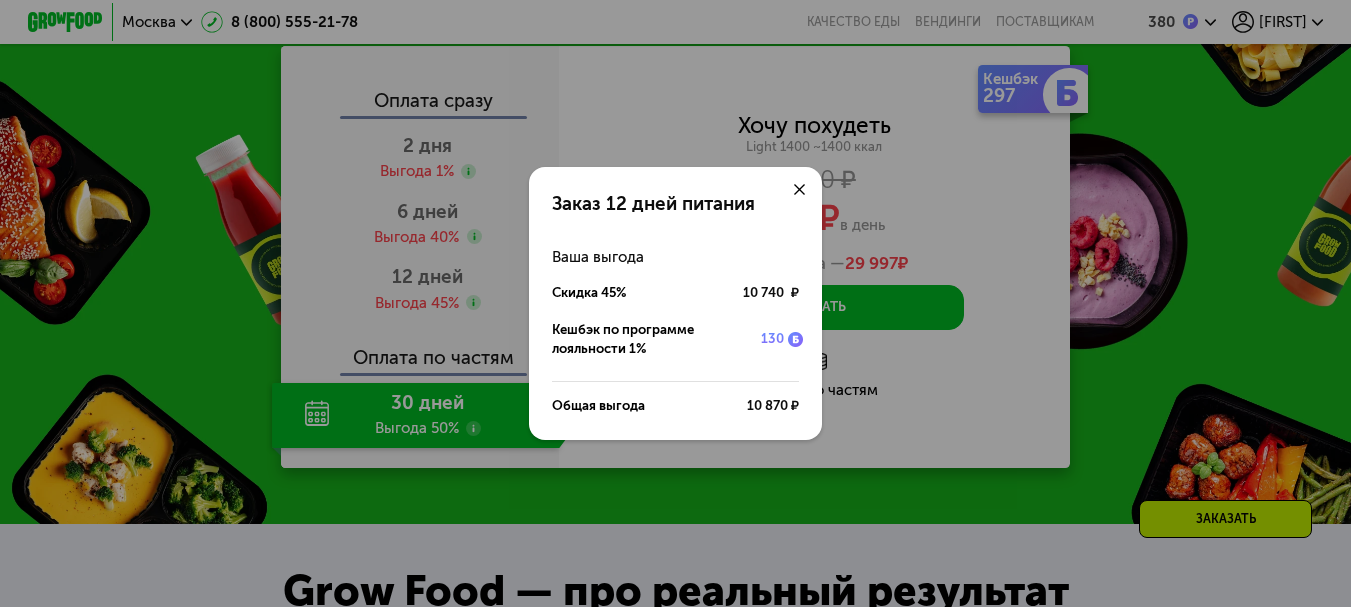 click on "Заказ 12 дней питания Ваша выгода Скидка 45% 10 740 ₽ Кешбэк по программе лояльности 1% 130 Общая выгода 10 870 ₽" 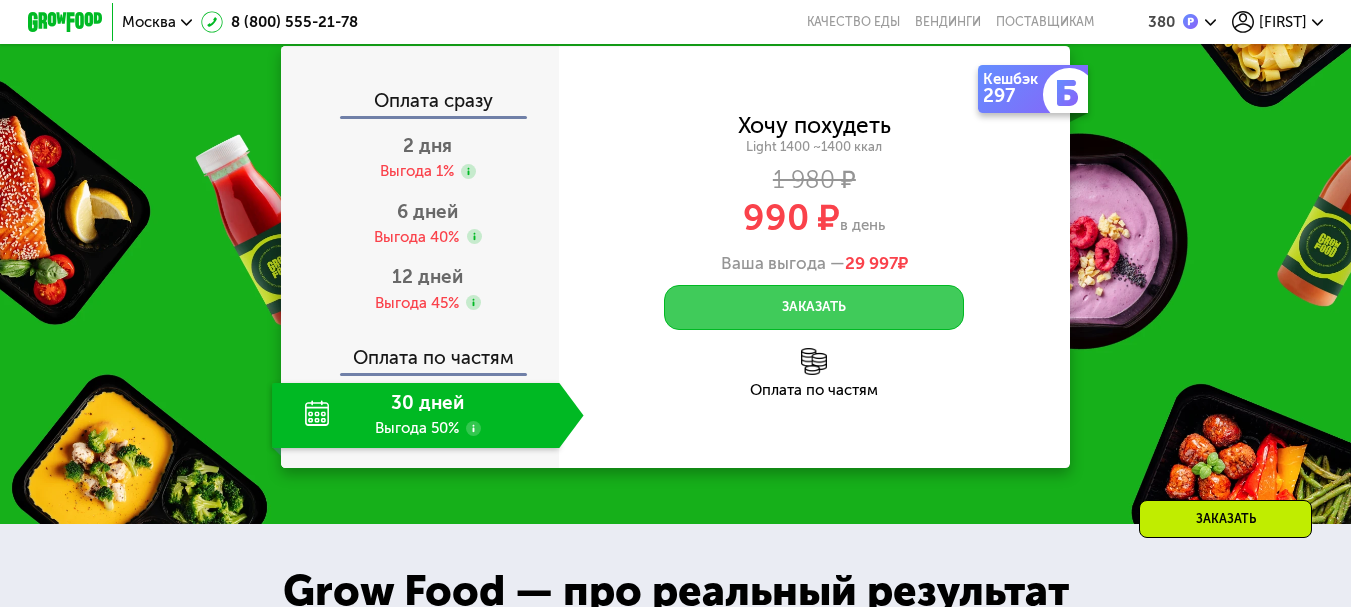 click on "Заказать" at bounding box center [814, 307] 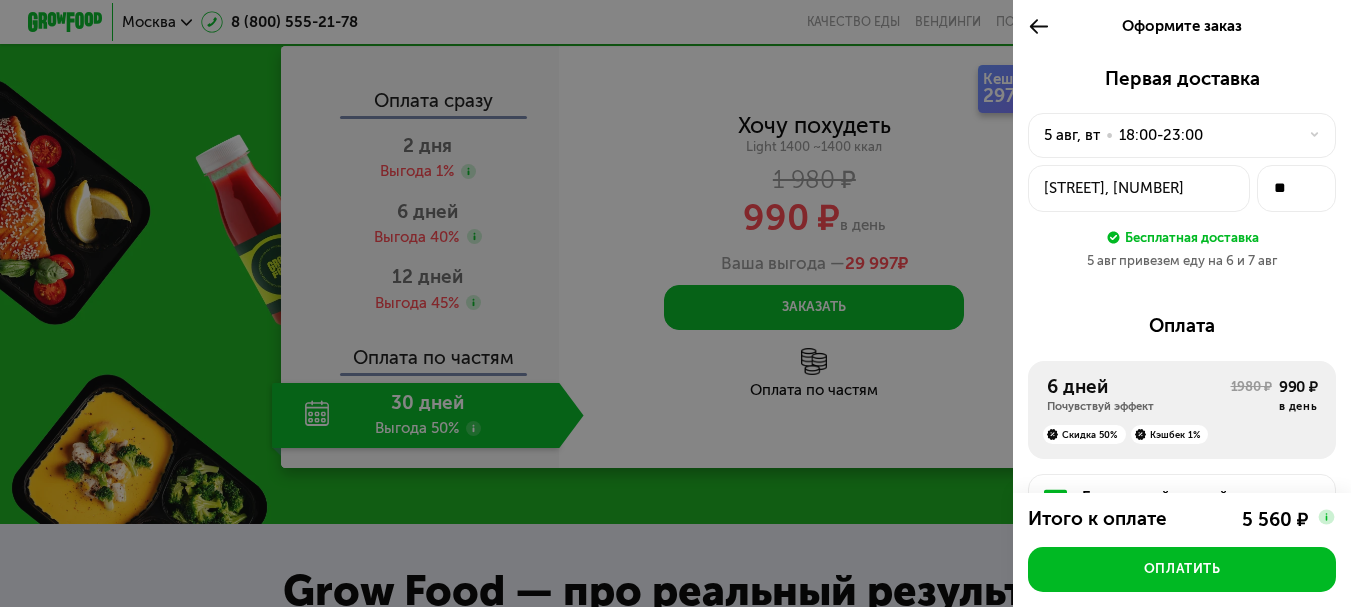 click at bounding box center (1308, 134) 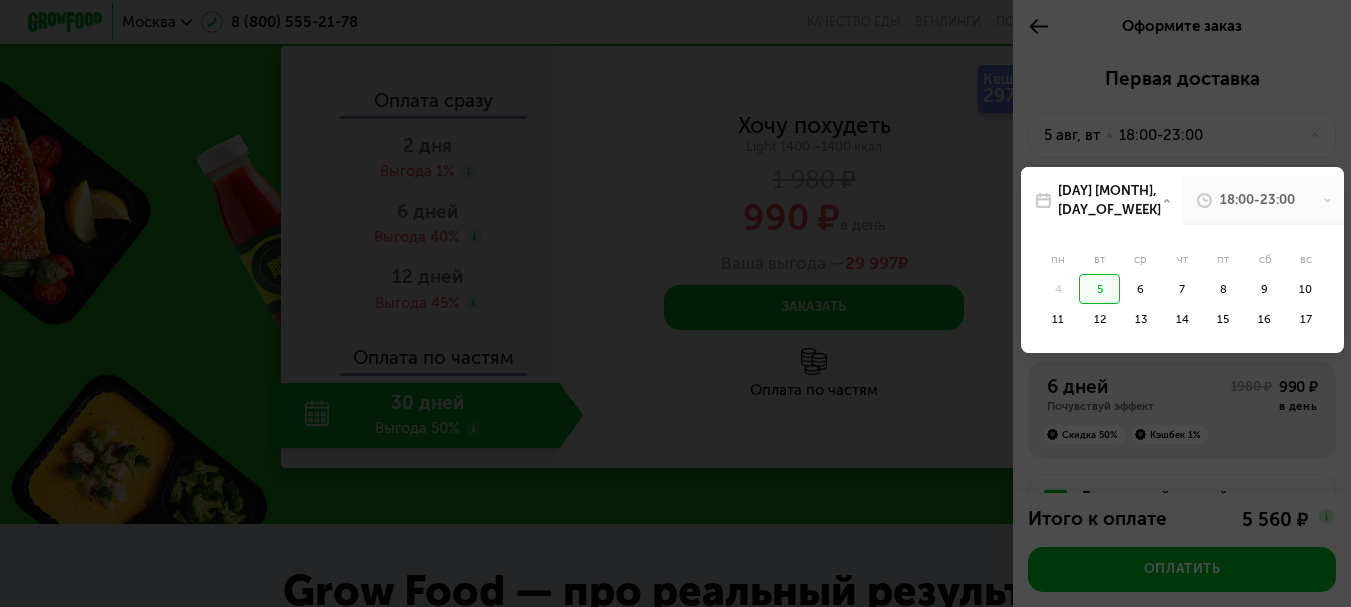 click on "18:00-23:00" at bounding box center [1262, 200] 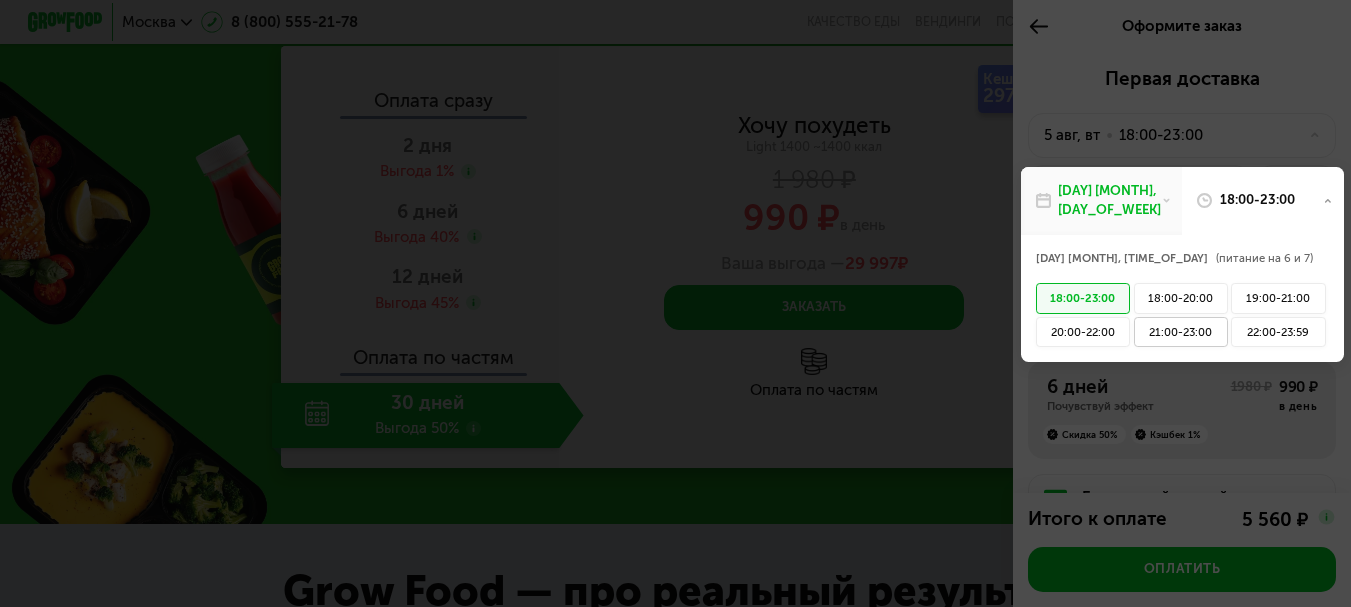 click on "21:00-23:00" at bounding box center [1181, 332] 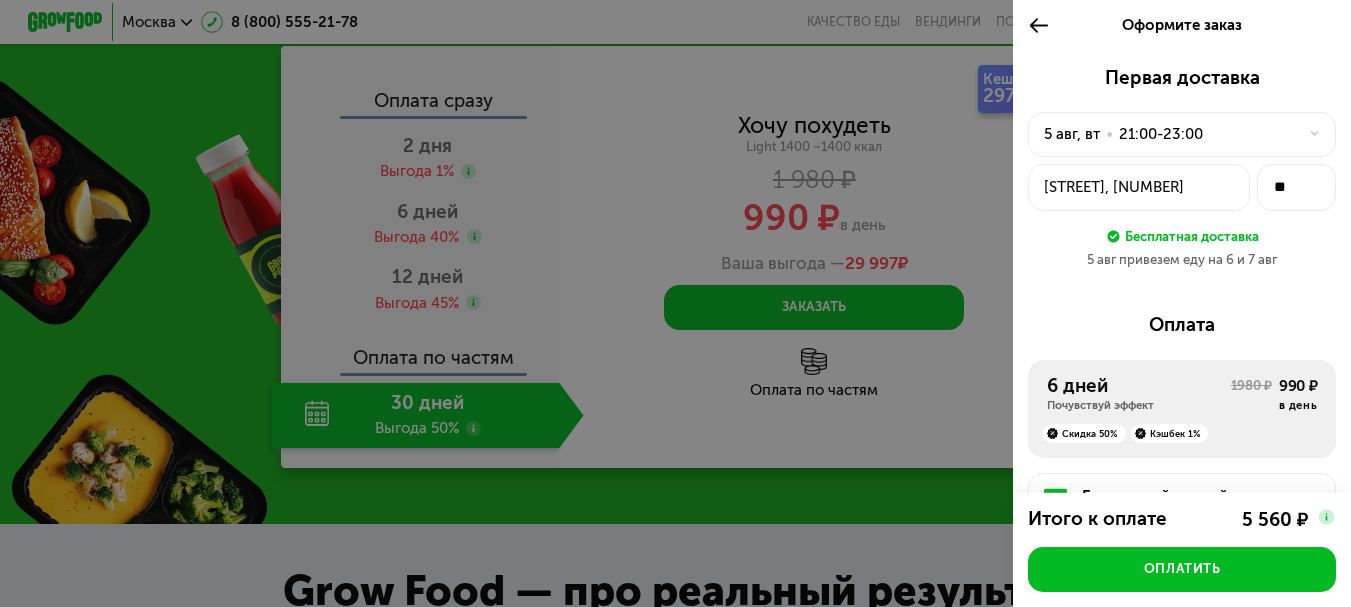 scroll, scrollTop: 0, scrollLeft: 0, axis: both 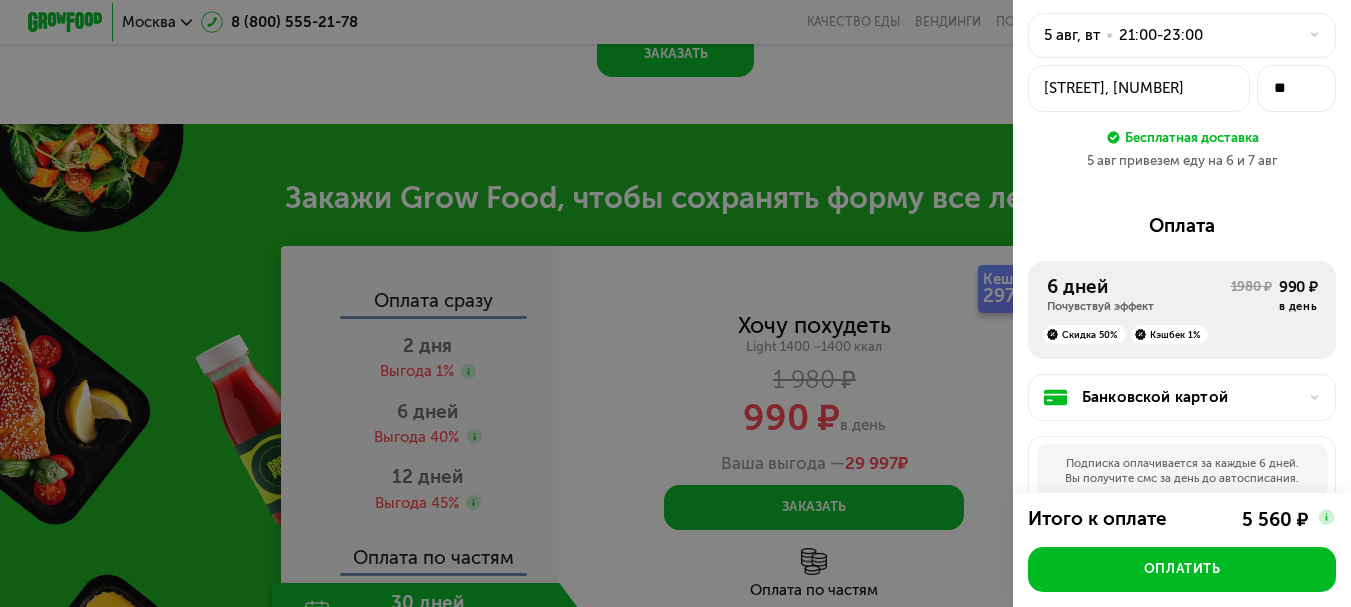click on "6 дней" at bounding box center (1139, 287) 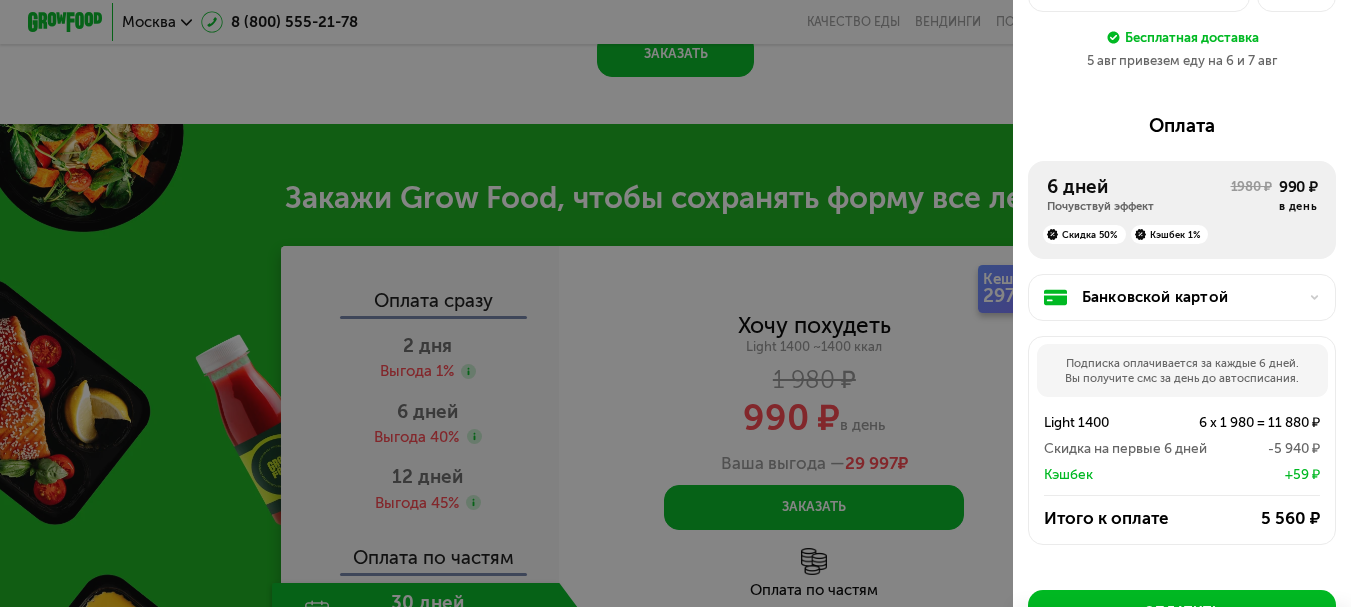 scroll, scrollTop: 300, scrollLeft: 0, axis: vertical 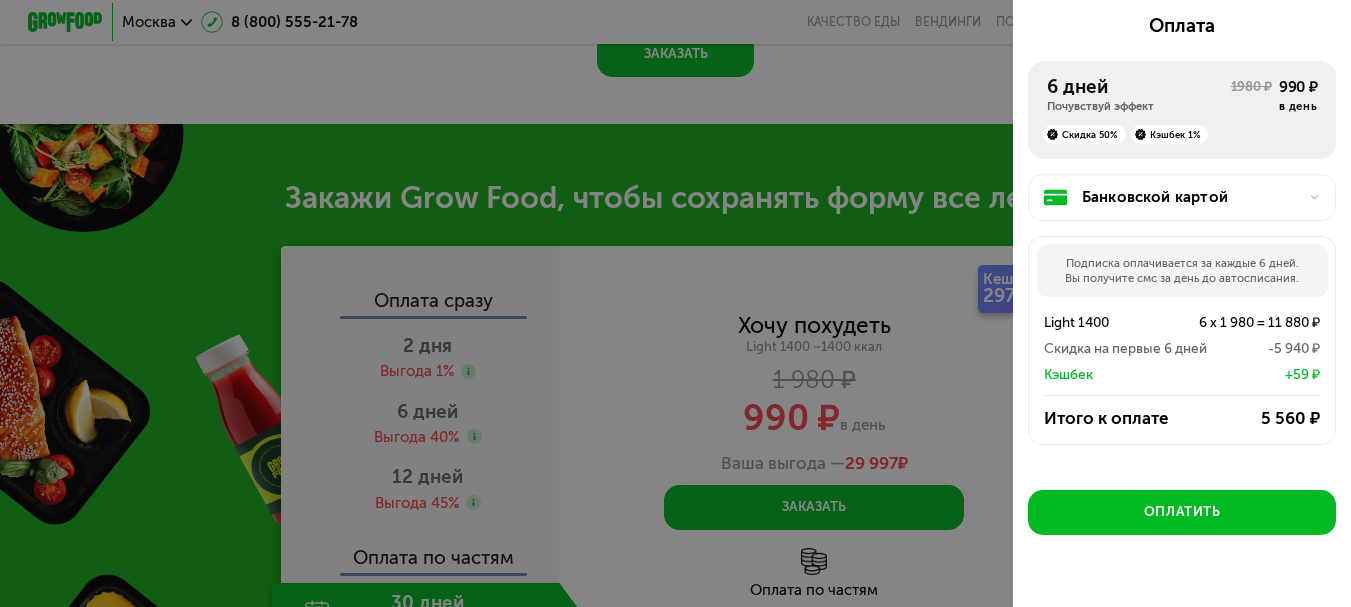 click at bounding box center [1308, 197] 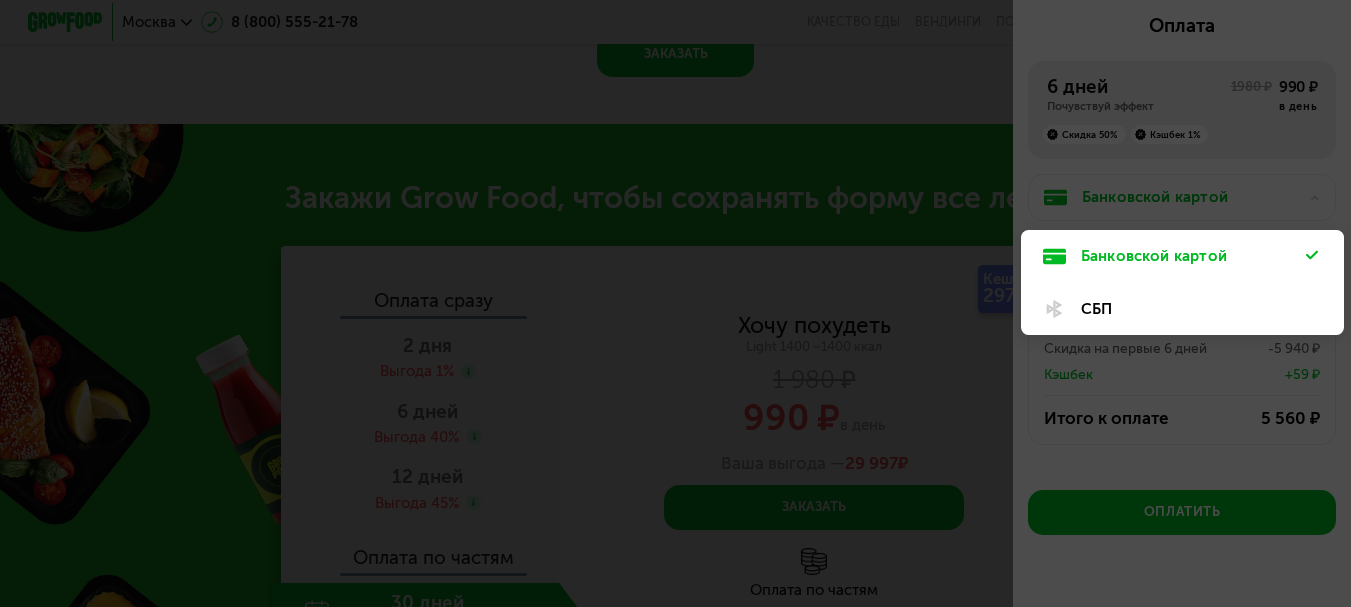 click on "СБП" at bounding box center [1193, 309] 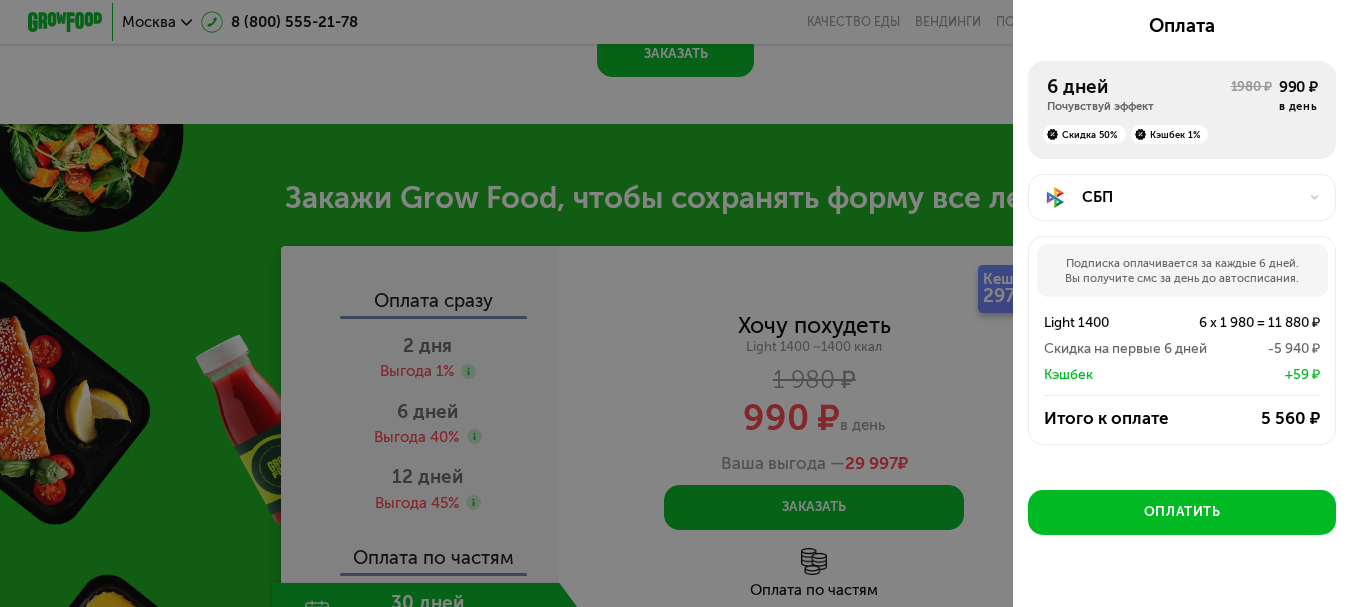 scroll, scrollTop: 347, scrollLeft: 0, axis: vertical 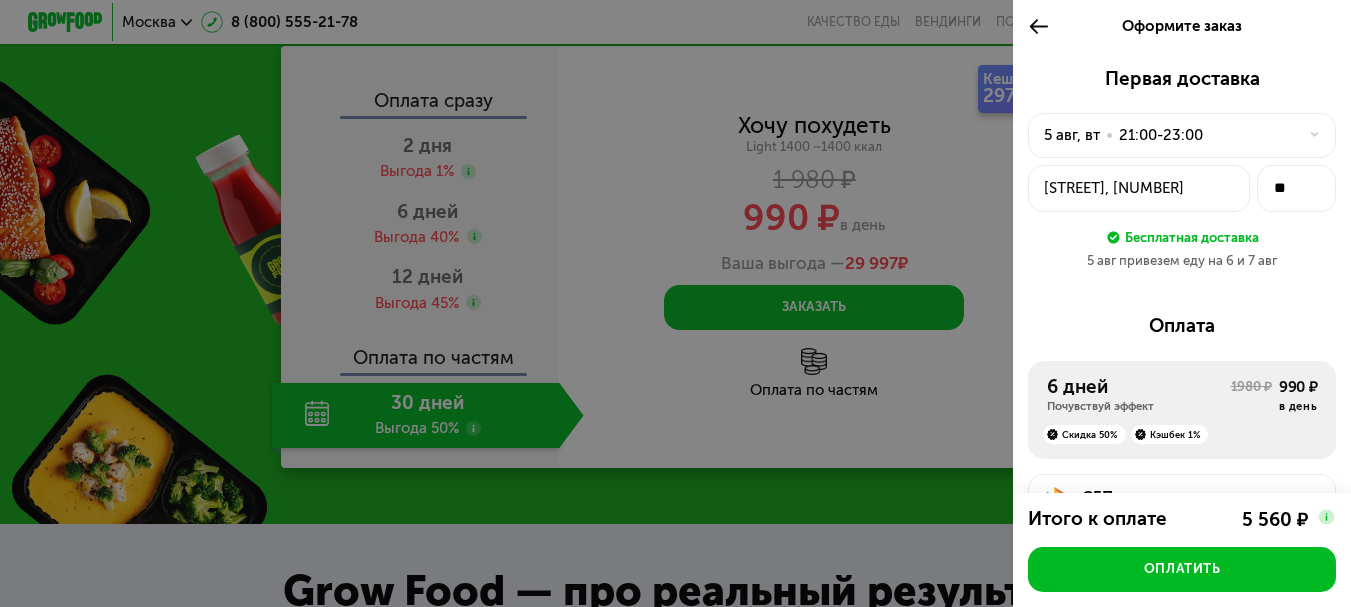 click 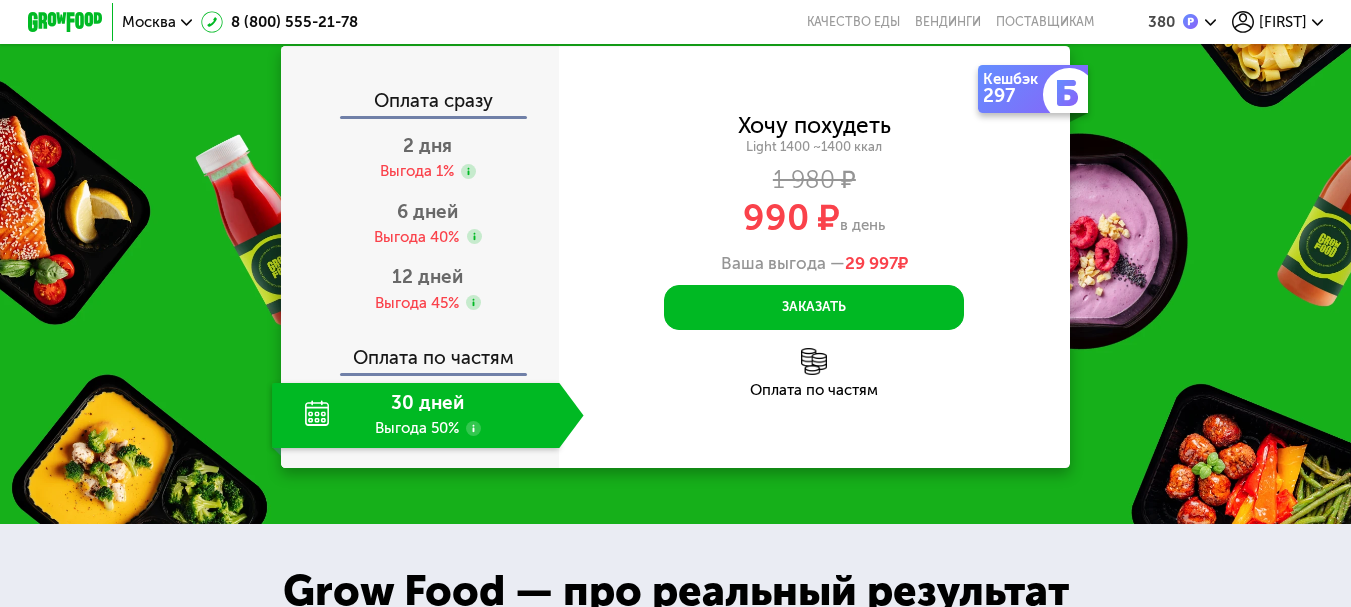 click on "30 дней Выгода 50%" 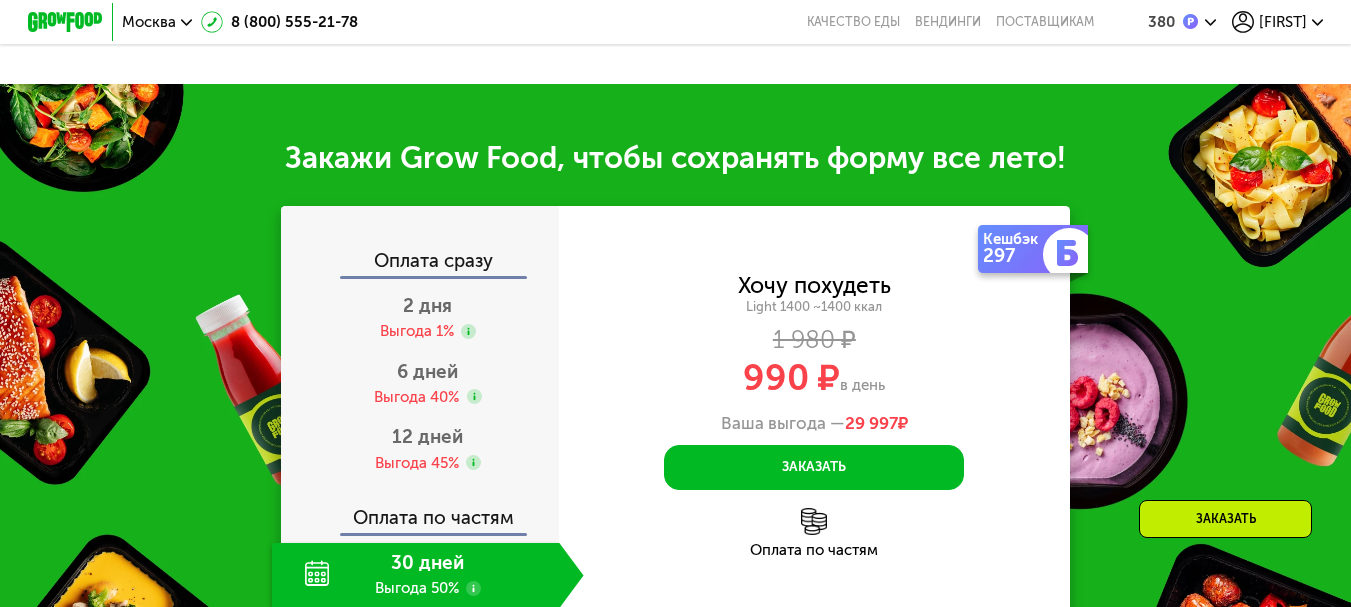 scroll, scrollTop: 1763, scrollLeft: 0, axis: vertical 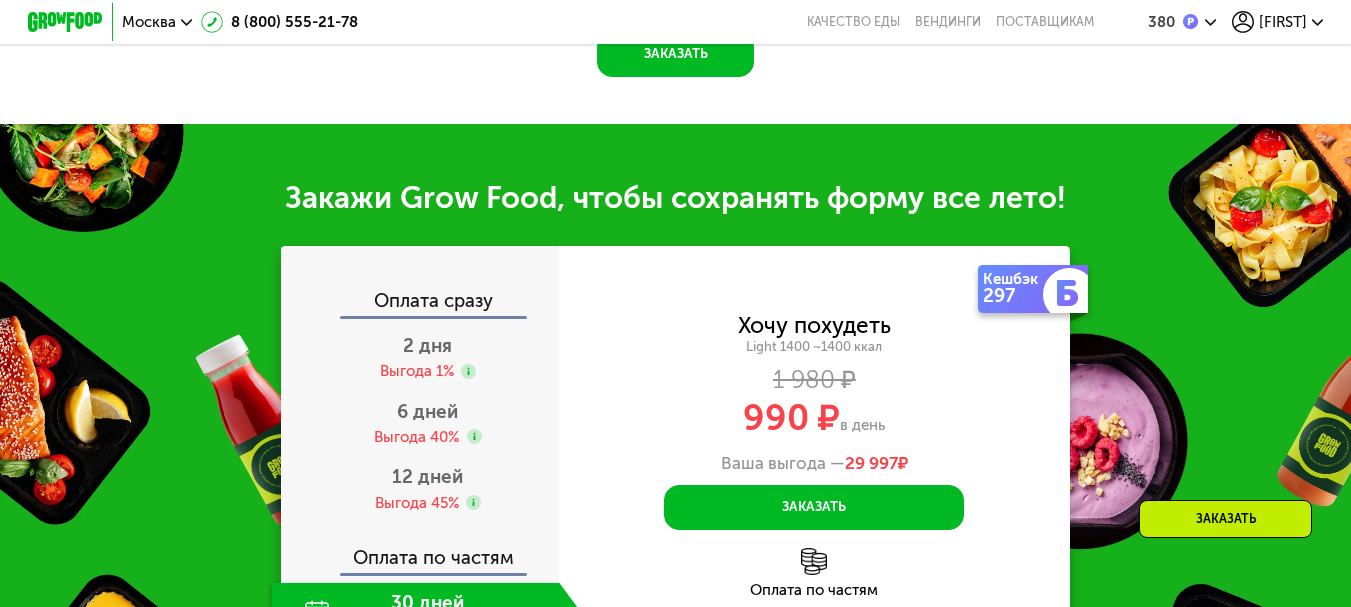 click on "Оплата сразу" 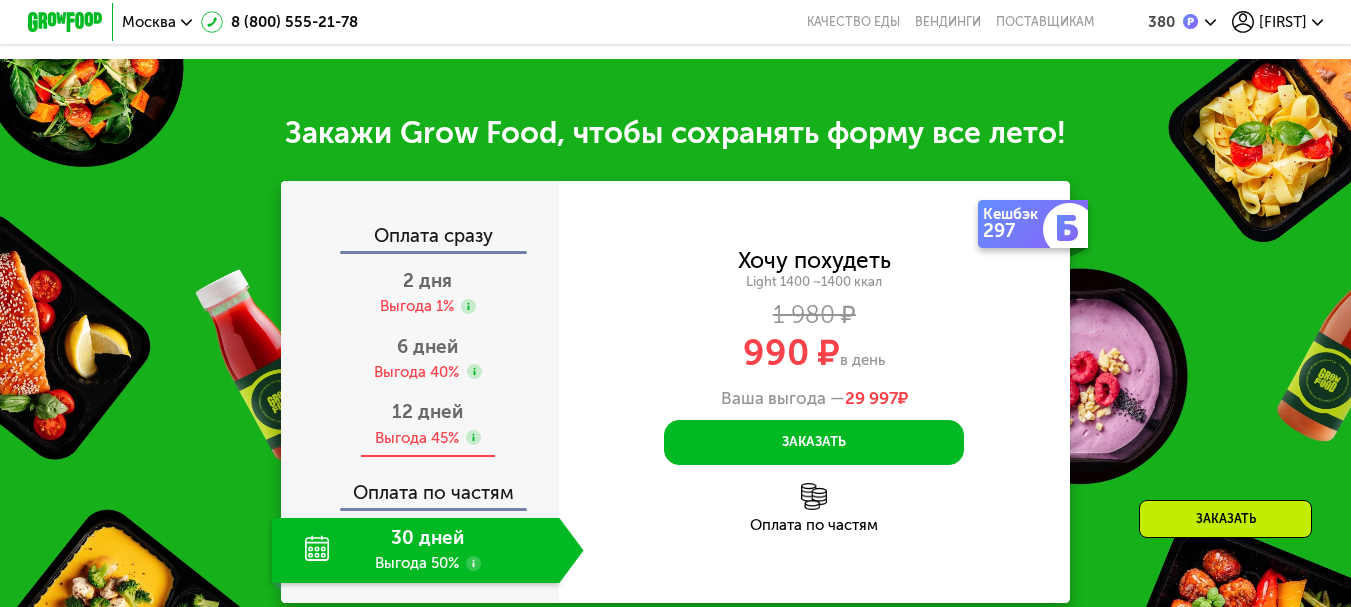 scroll, scrollTop: 1863, scrollLeft: 0, axis: vertical 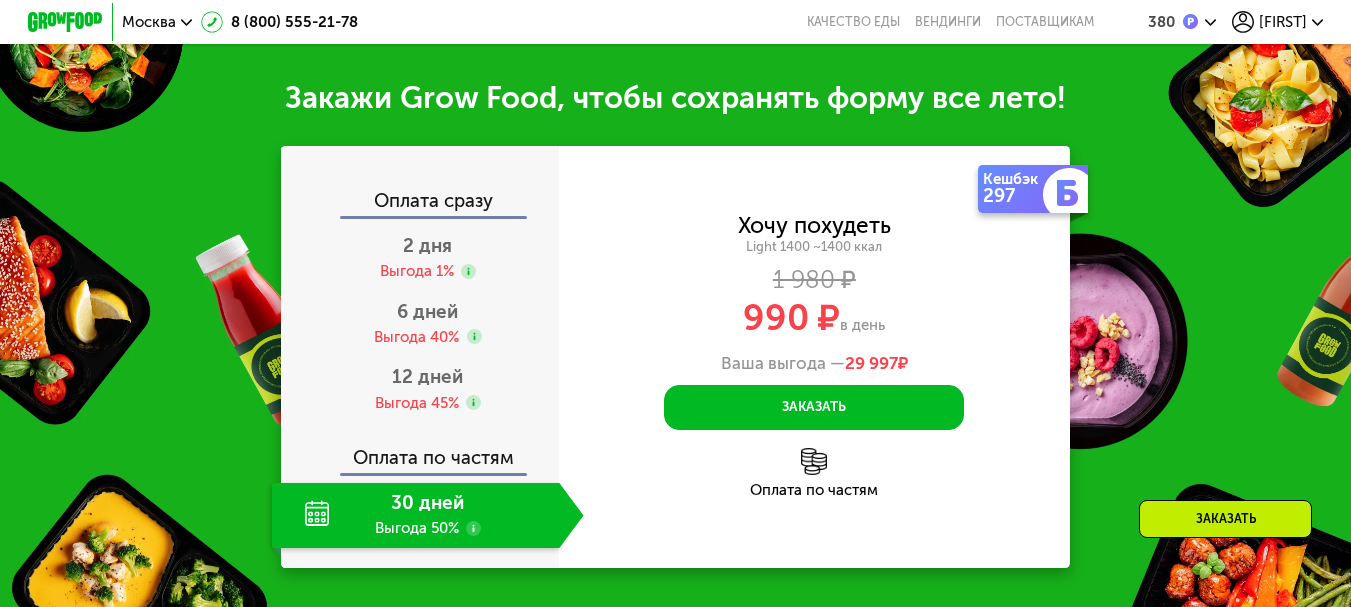 click on "Оплата по частям" 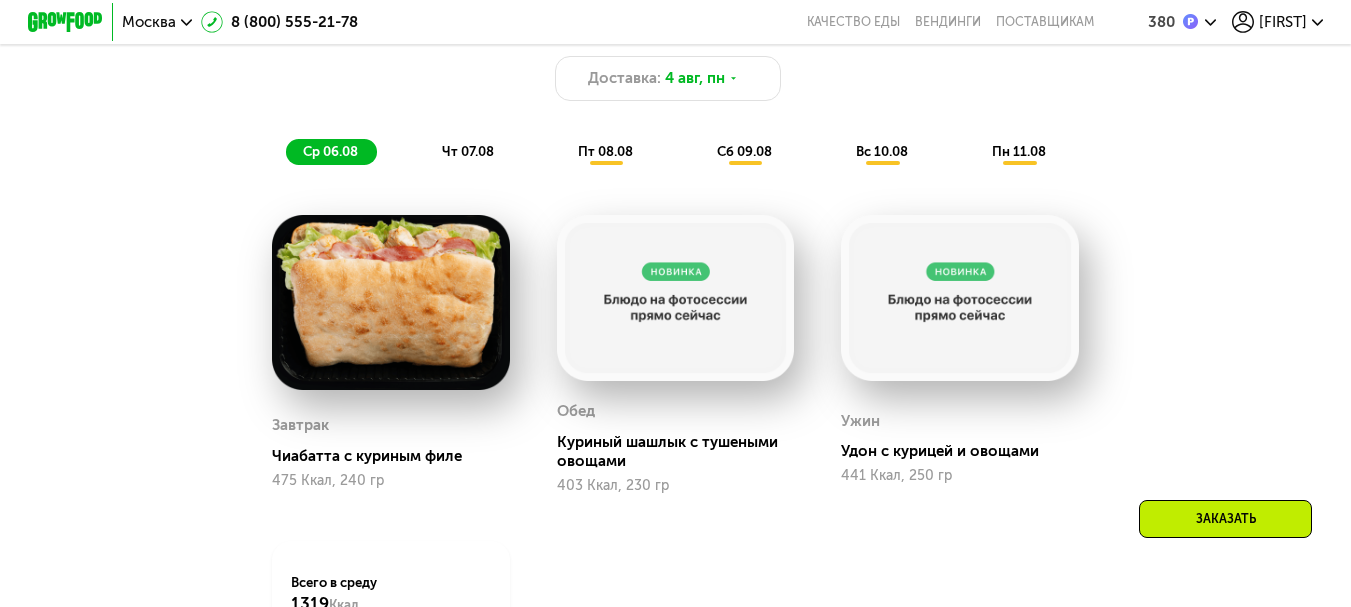 scroll, scrollTop: 763, scrollLeft: 0, axis: vertical 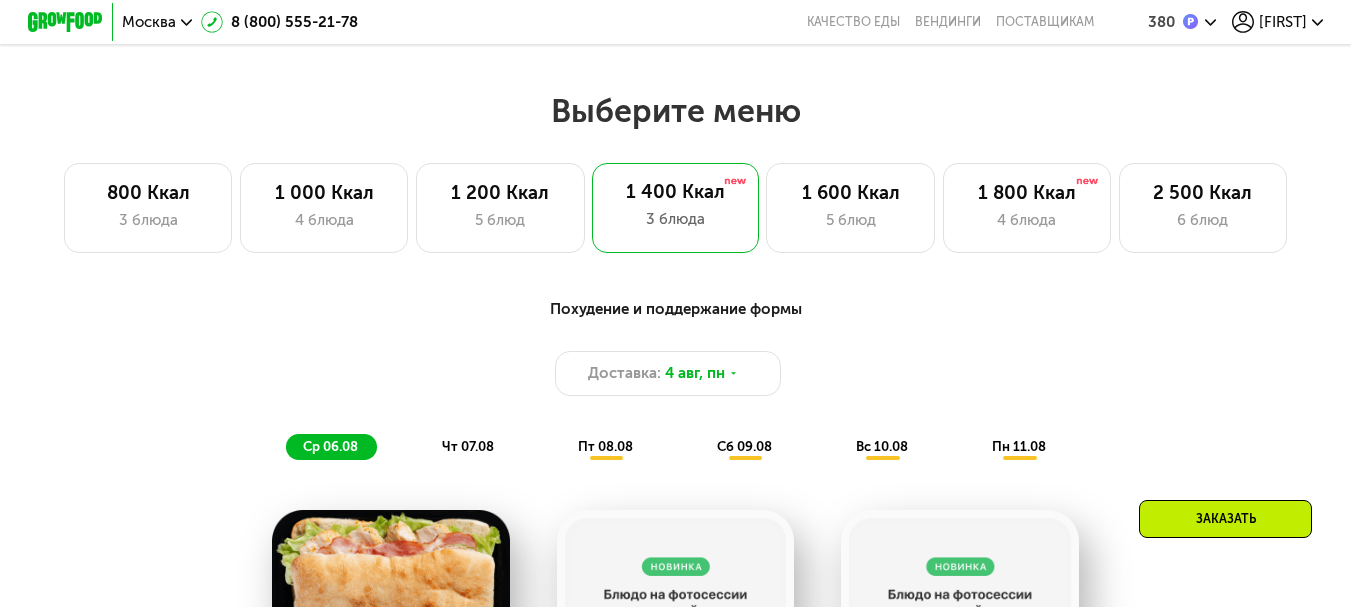 click on "сб 09.08" at bounding box center [744, 446] 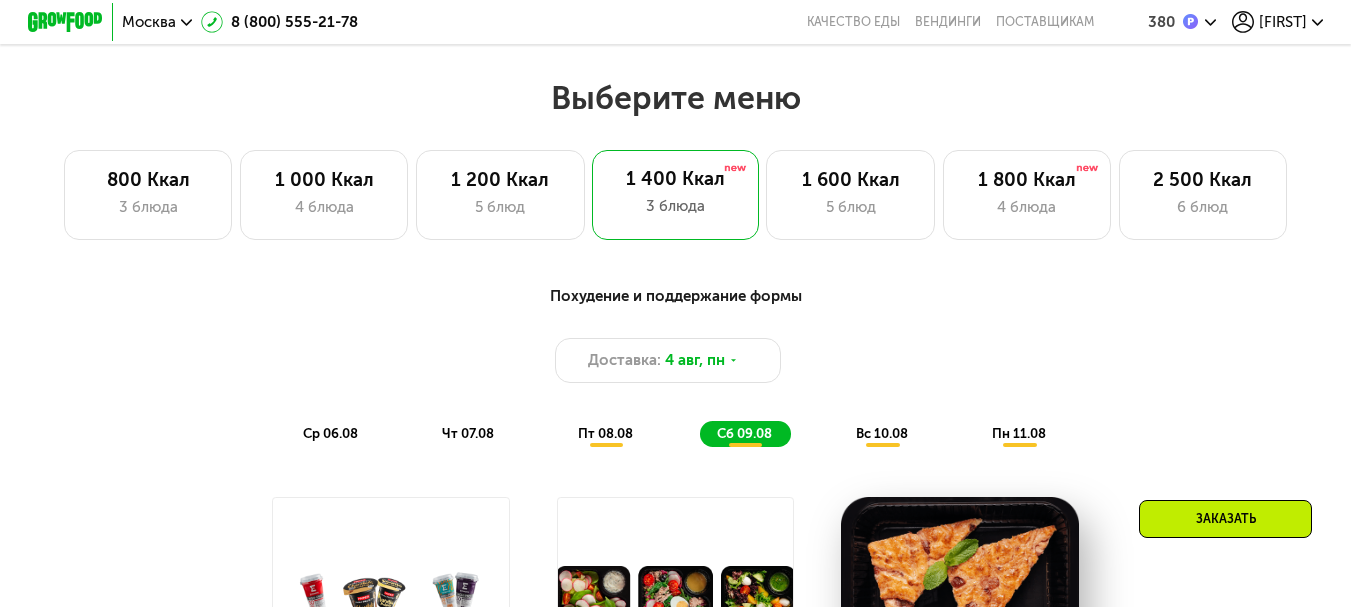 scroll, scrollTop: 763, scrollLeft: 0, axis: vertical 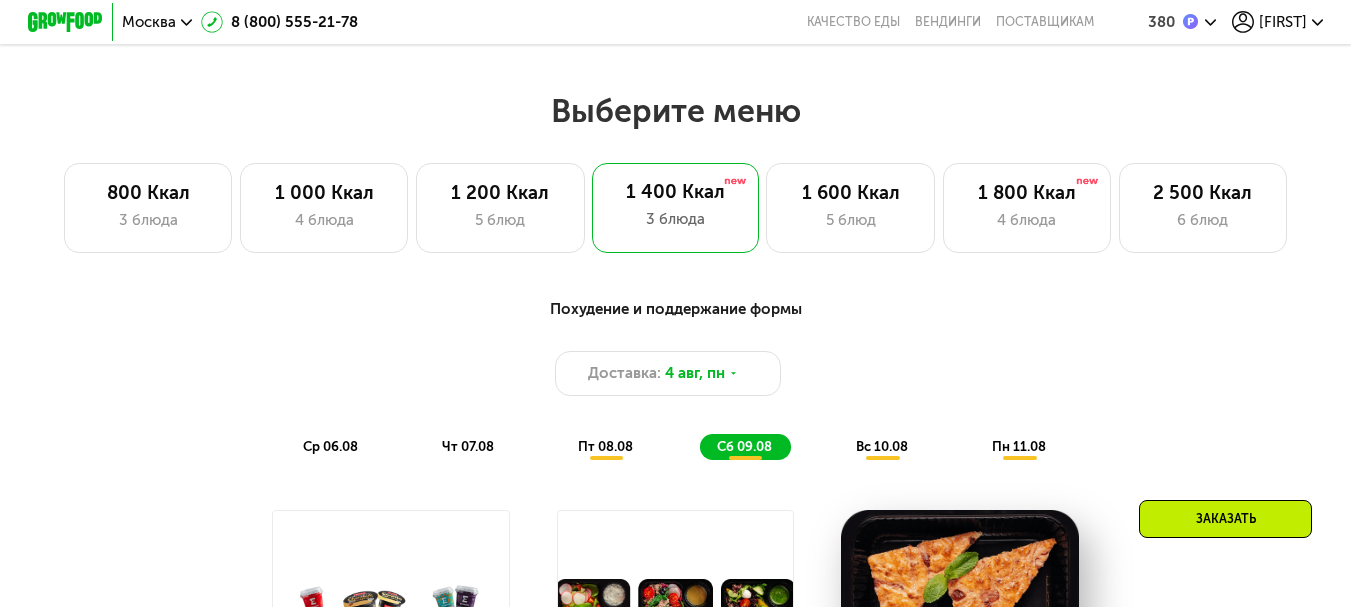 click on "вс 10.08" at bounding box center (882, 446) 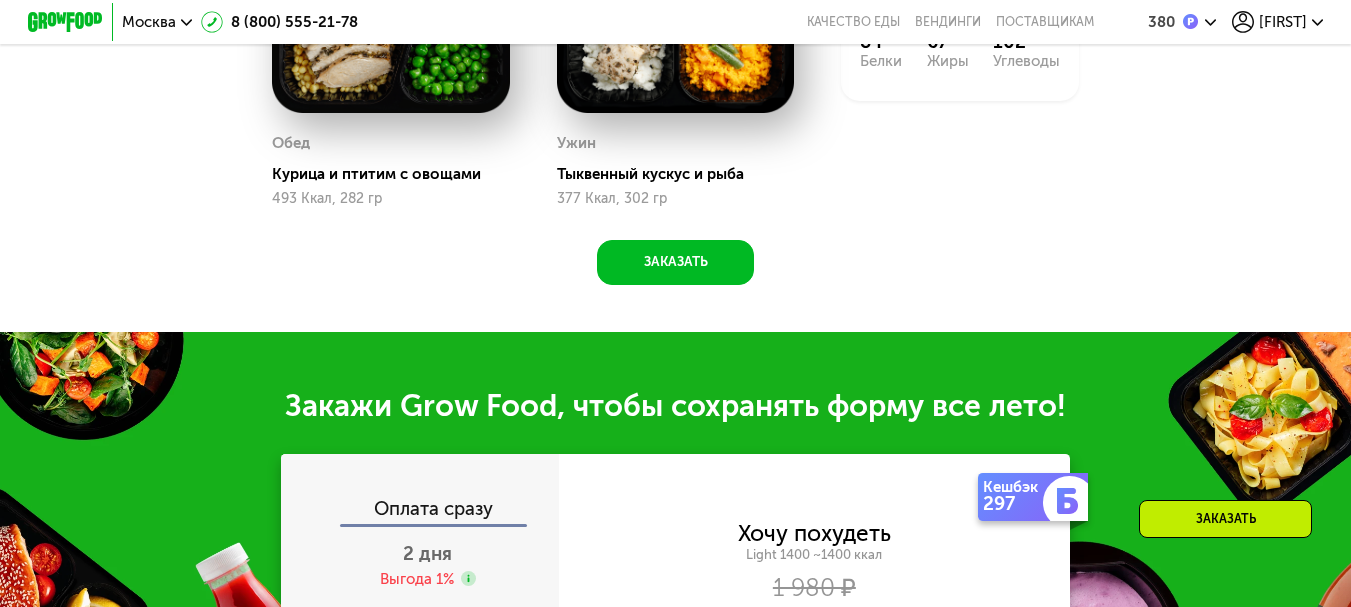 scroll, scrollTop: 2063, scrollLeft: 0, axis: vertical 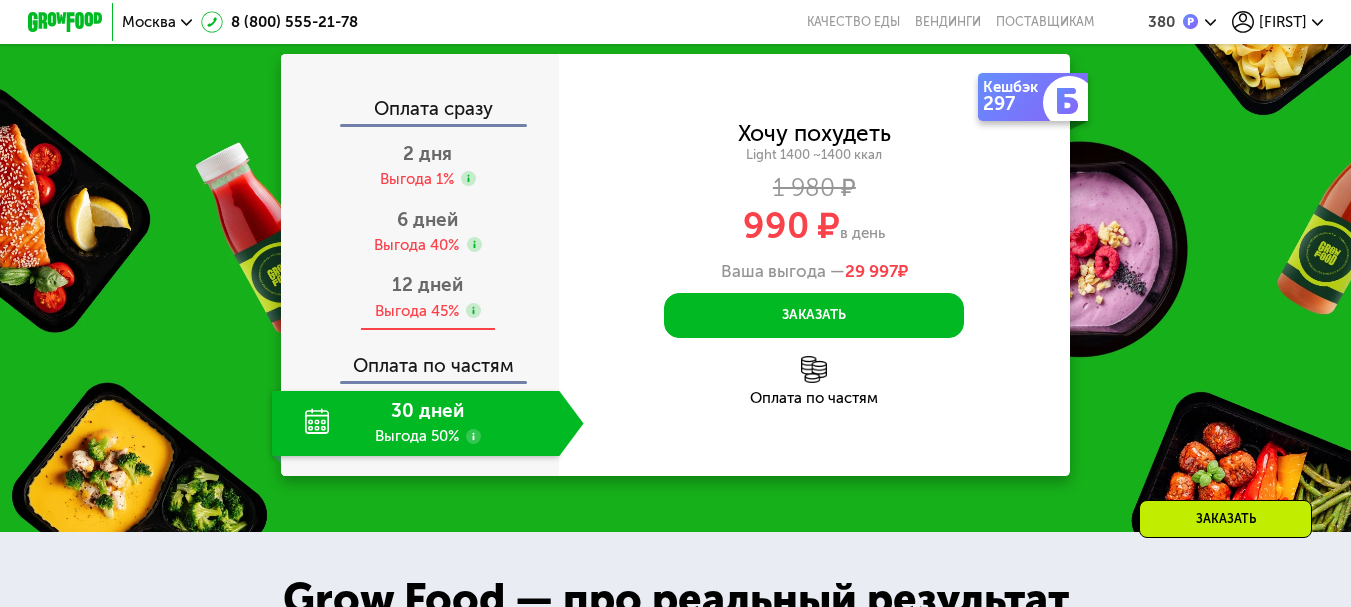 click on "12 дней" at bounding box center (427, 284) 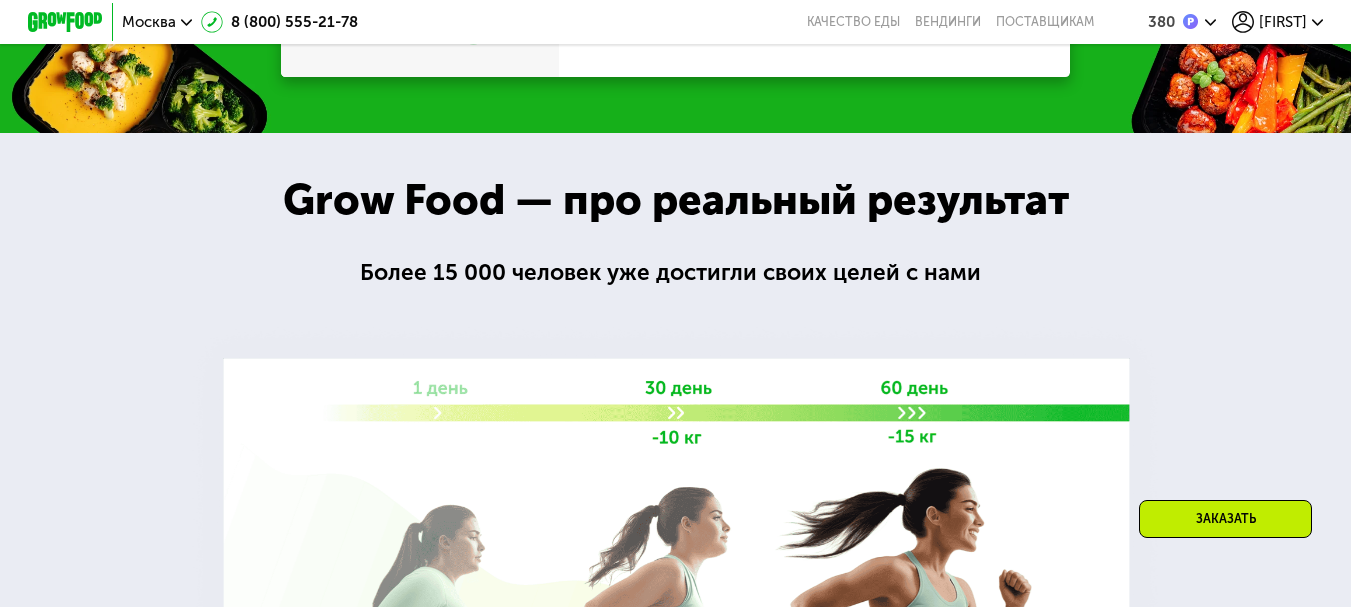 scroll, scrollTop: 1954, scrollLeft: 0, axis: vertical 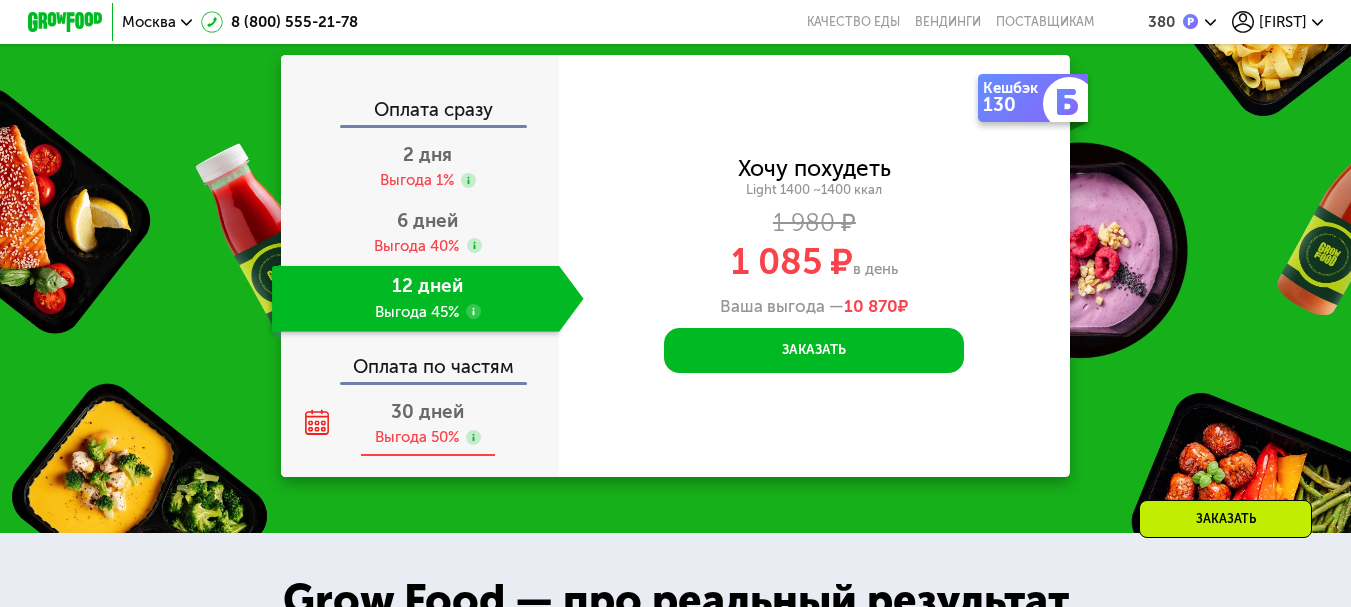 click on "30 дней" at bounding box center (427, 411) 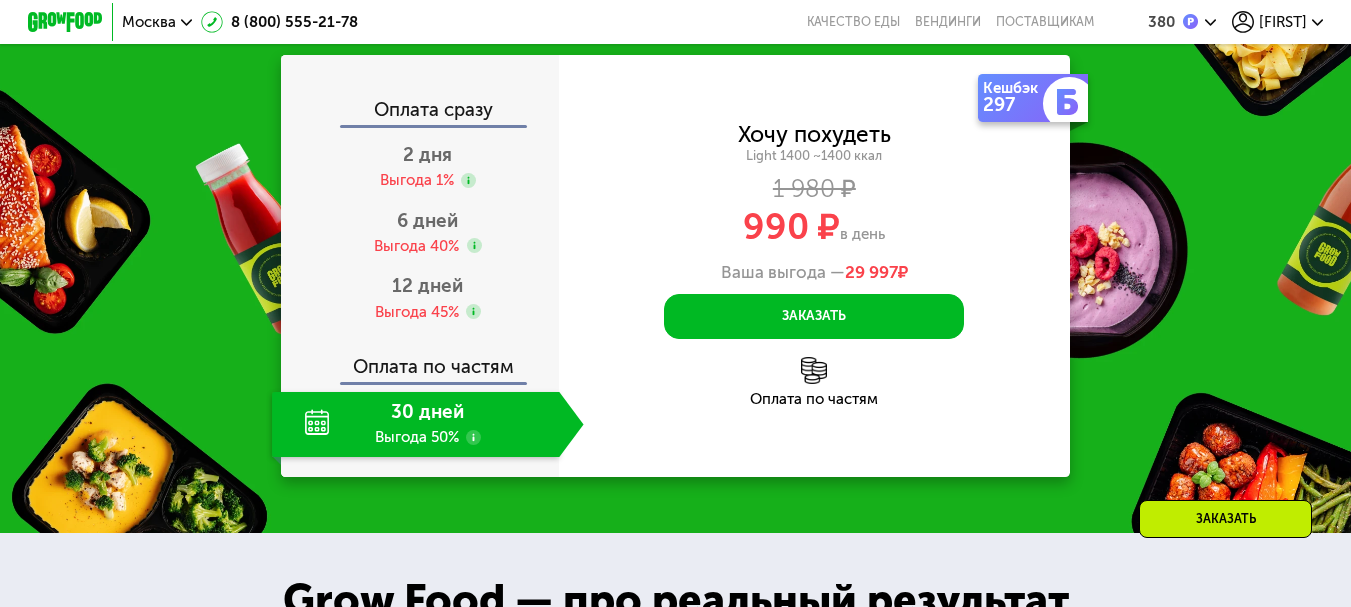 scroll, scrollTop: 1954, scrollLeft: 0, axis: vertical 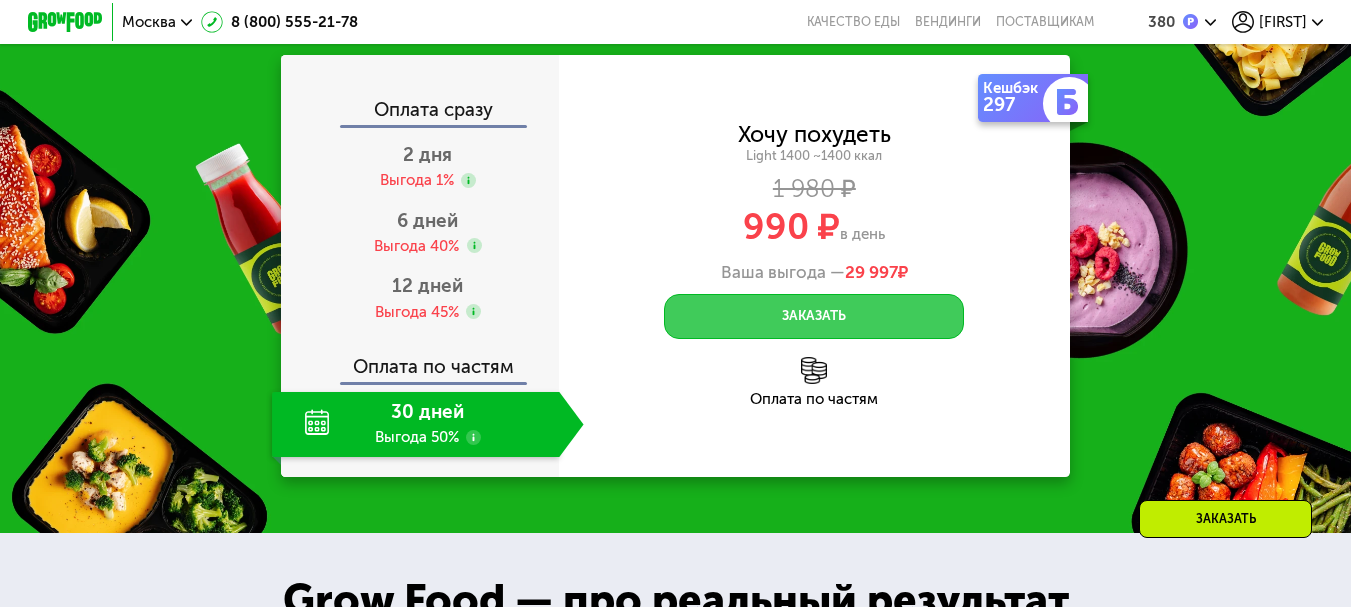 click on "Заказать" at bounding box center (814, 316) 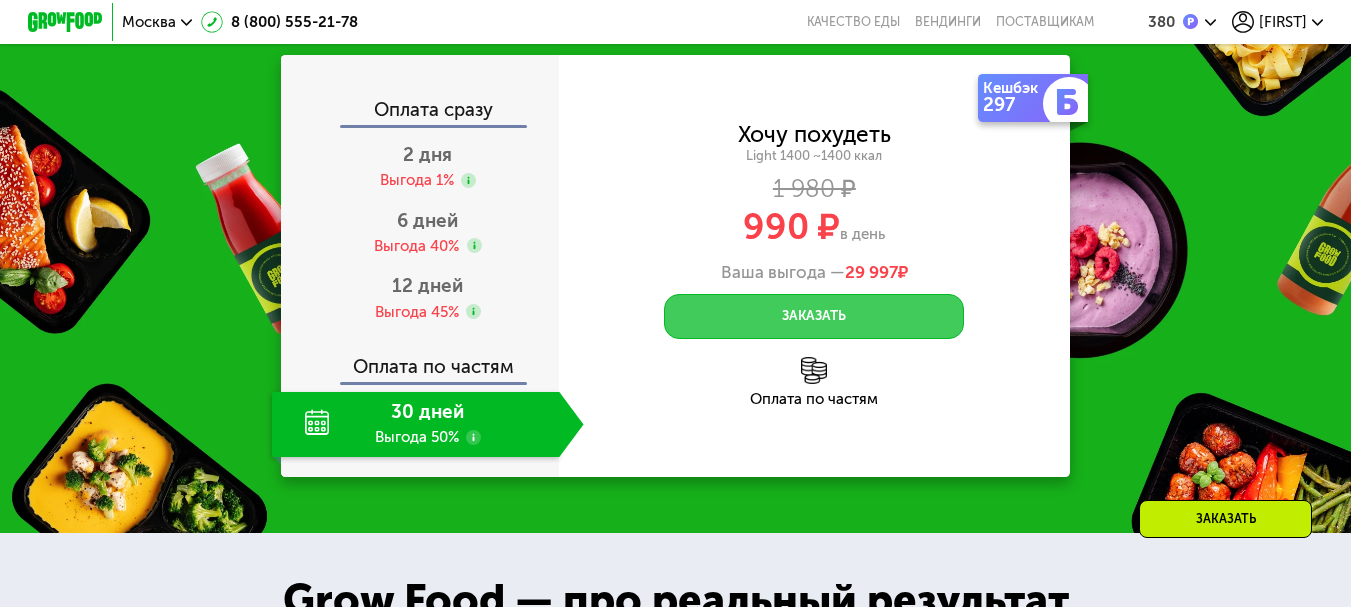 click on "Заказать" at bounding box center (814, 316) 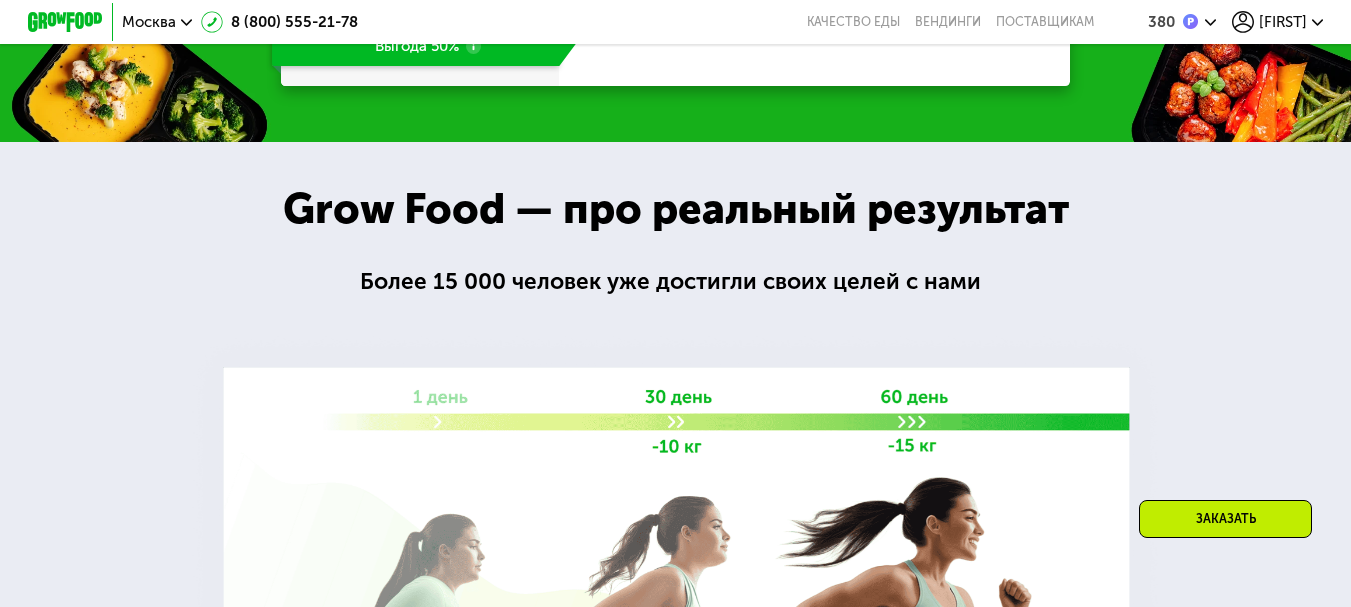 scroll, scrollTop: 1954, scrollLeft: 0, axis: vertical 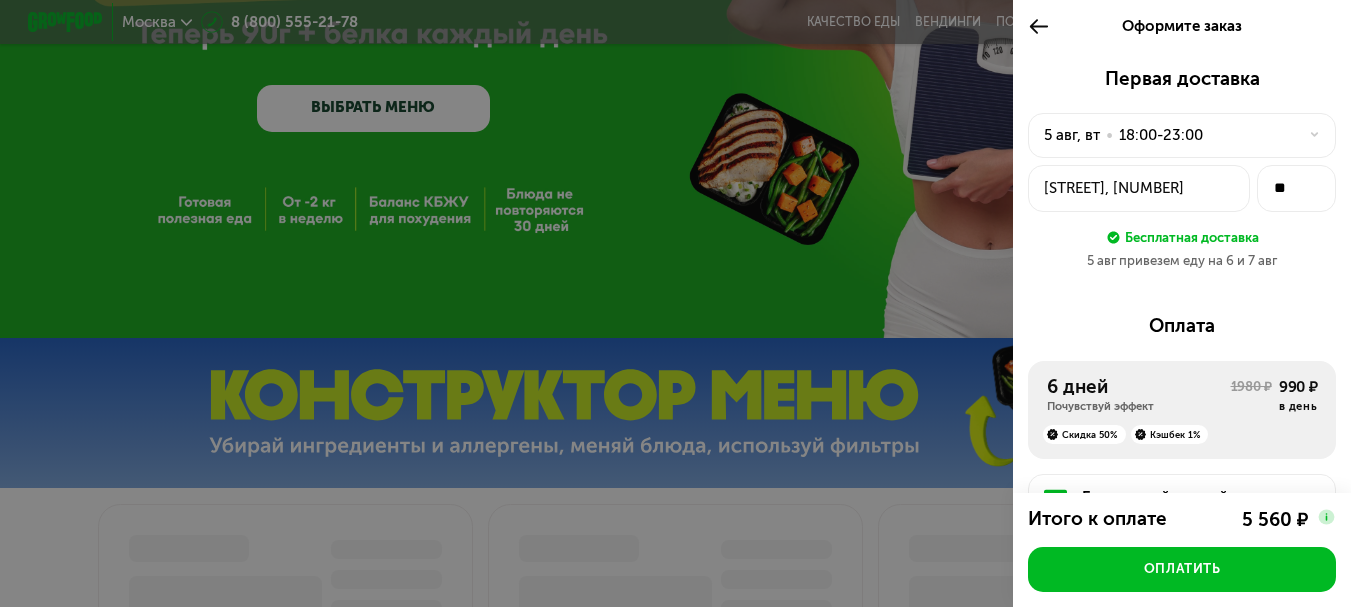 click 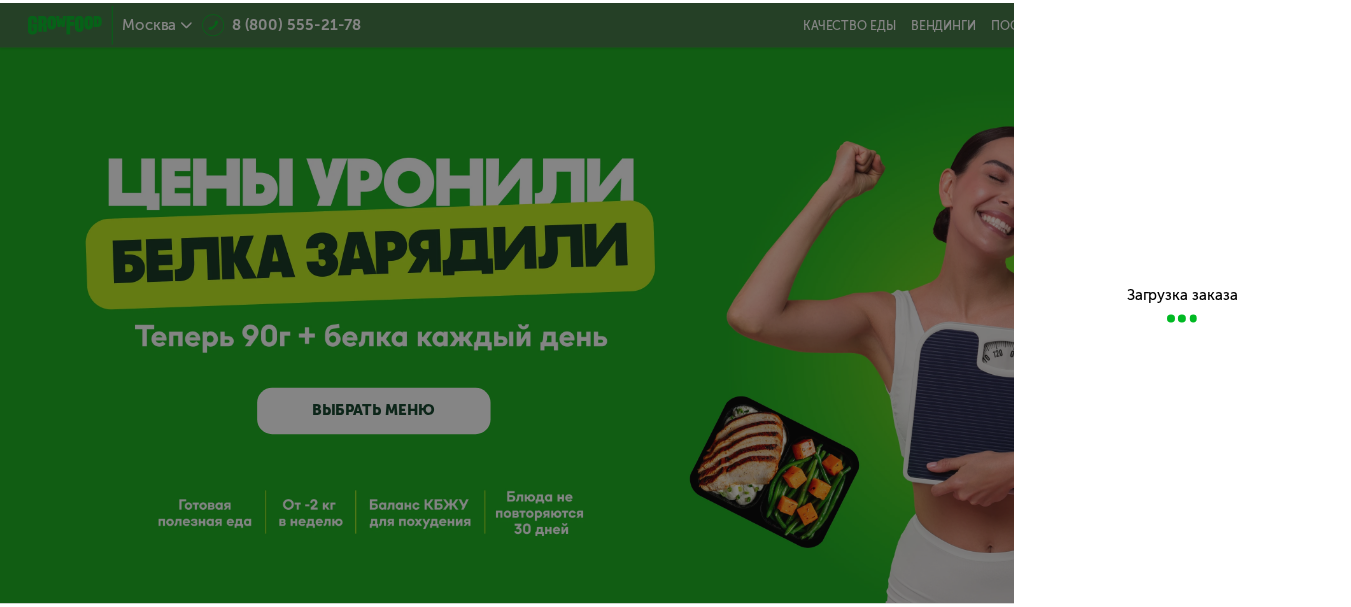 scroll, scrollTop: 0, scrollLeft: 0, axis: both 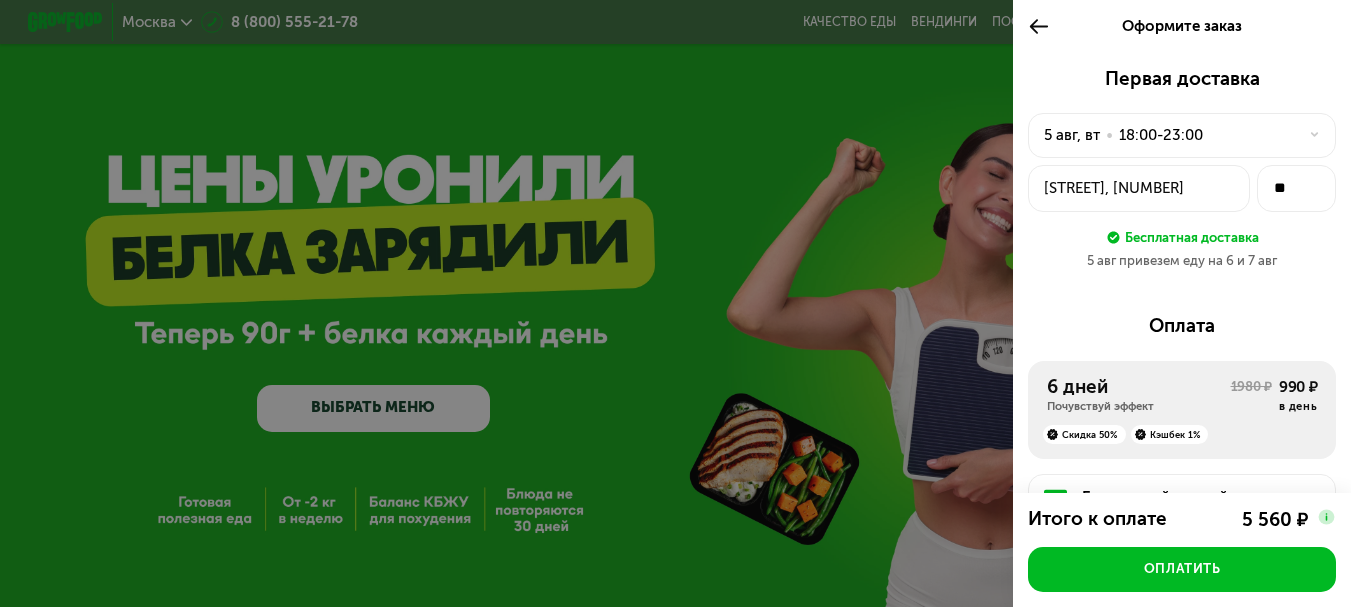 click 